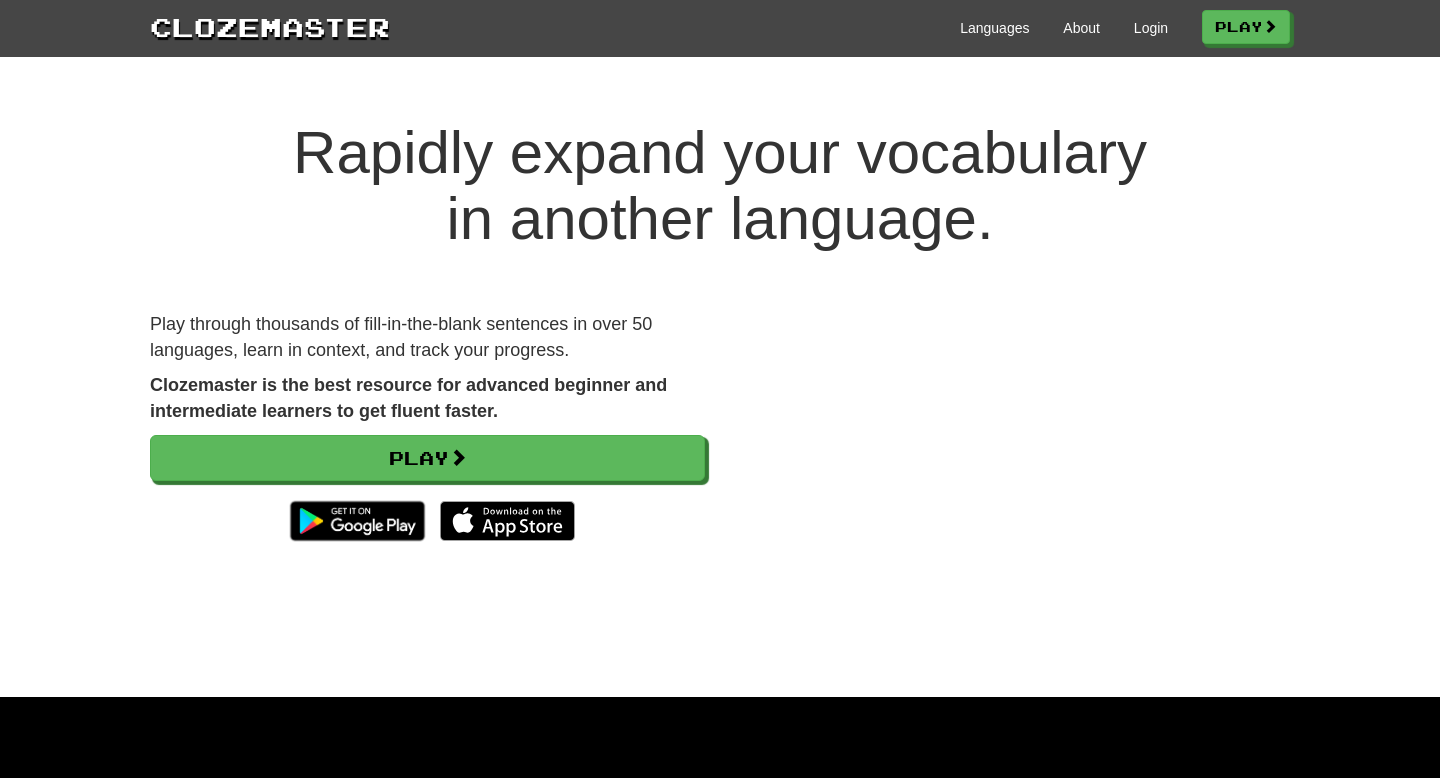 scroll, scrollTop: 0, scrollLeft: 0, axis: both 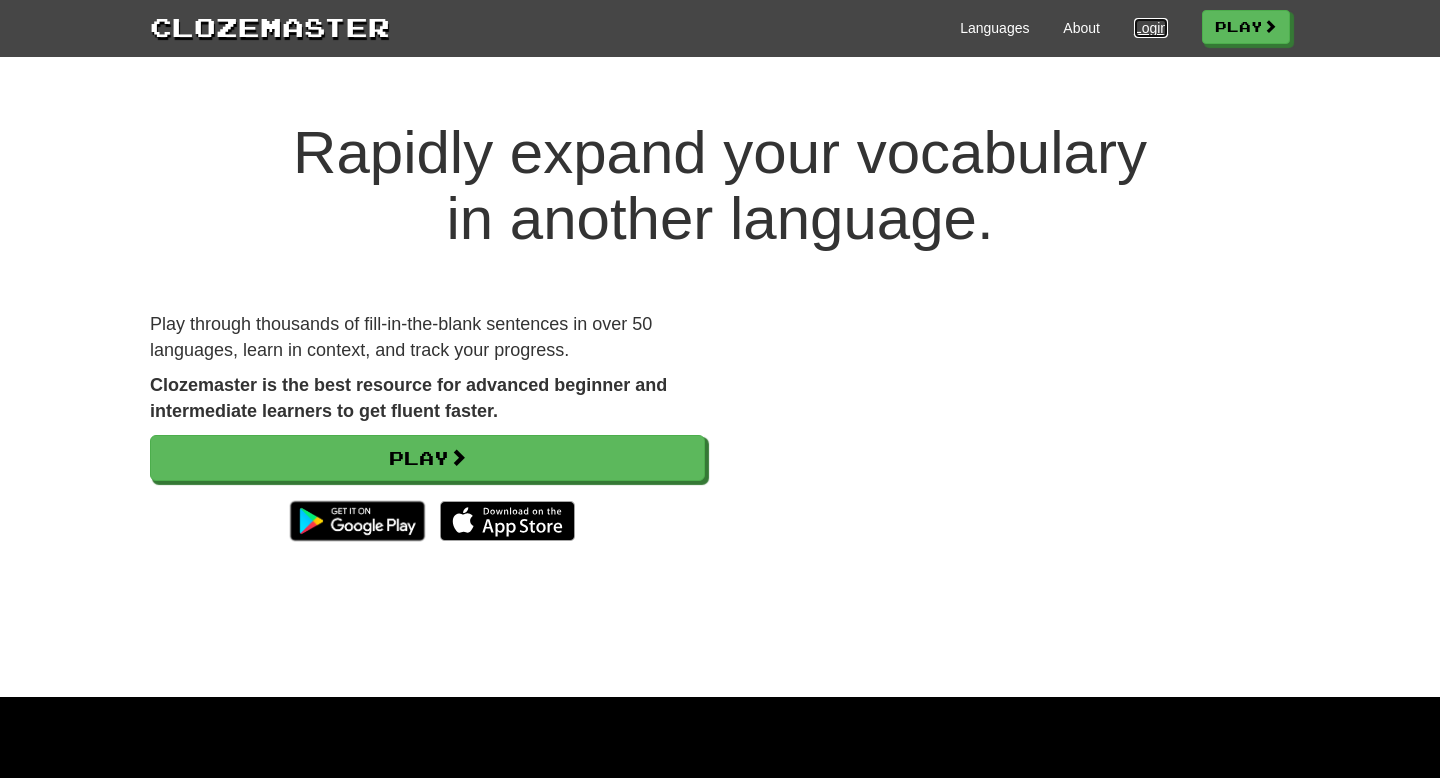 click on "Login" at bounding box center [1151, 28] 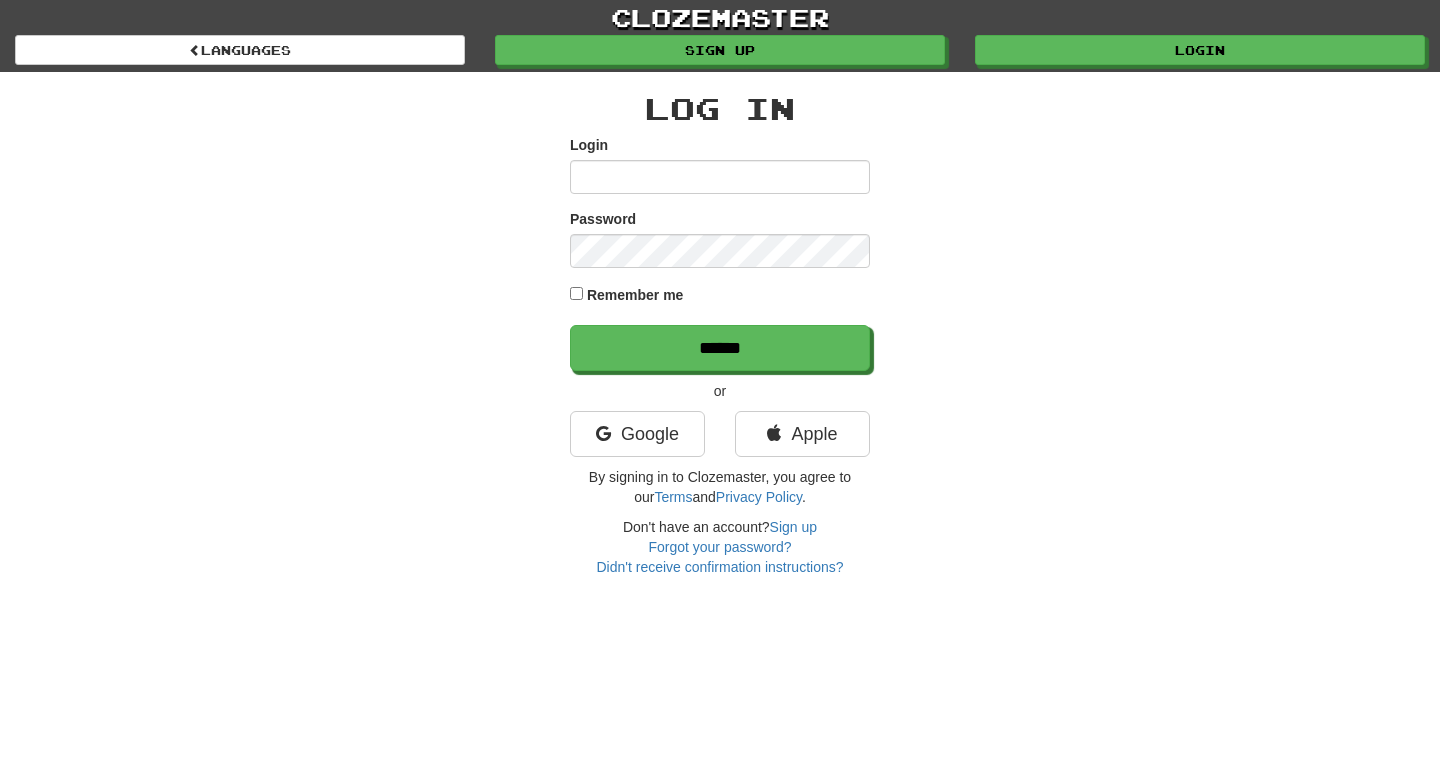 scroll, scrollTop: 0, scrollLeft: 0, axis: both 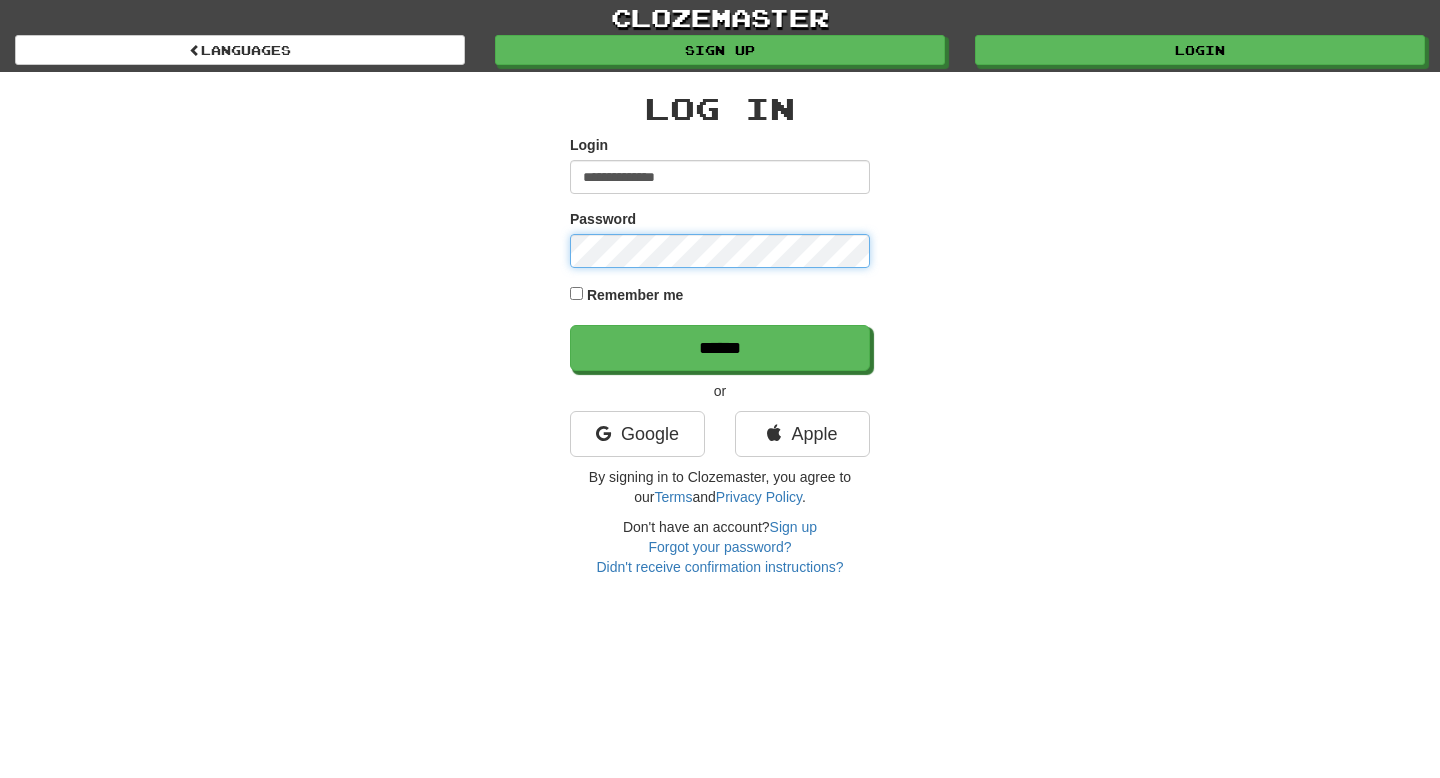 click on "******" at bounding box center (720, 348) 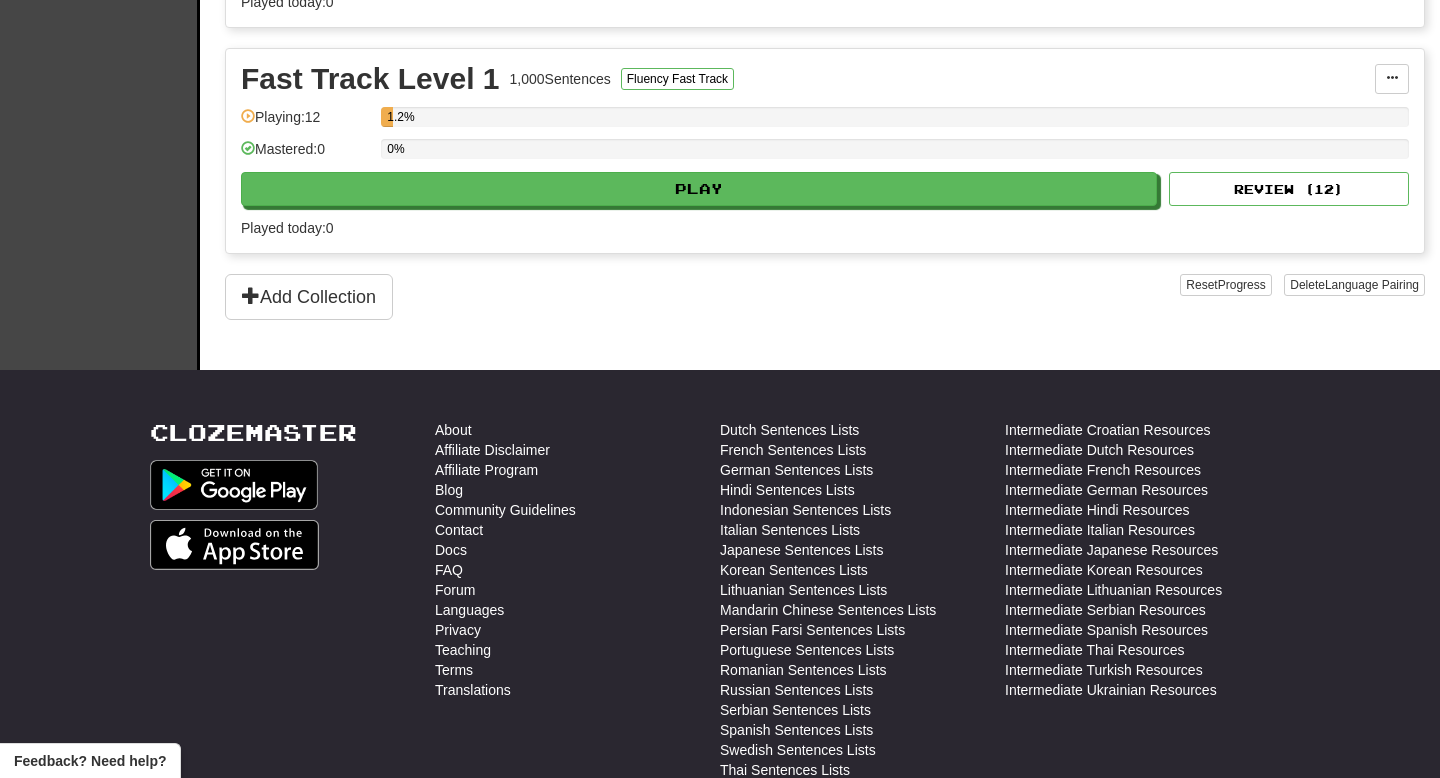 scroll, scrollTop: 0, scrollLeft: 0, axis: both 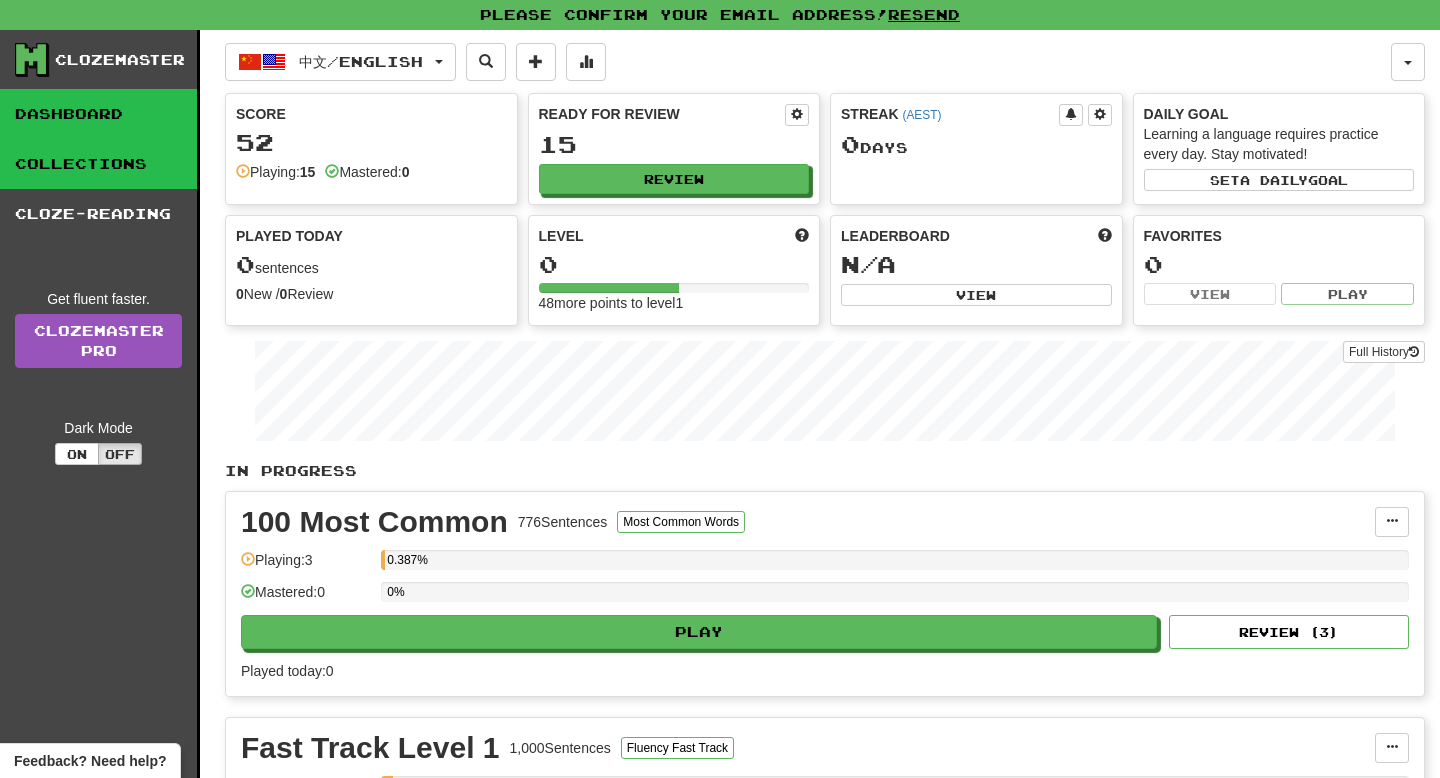 click on "Collections" at bounding box center [98, 164] 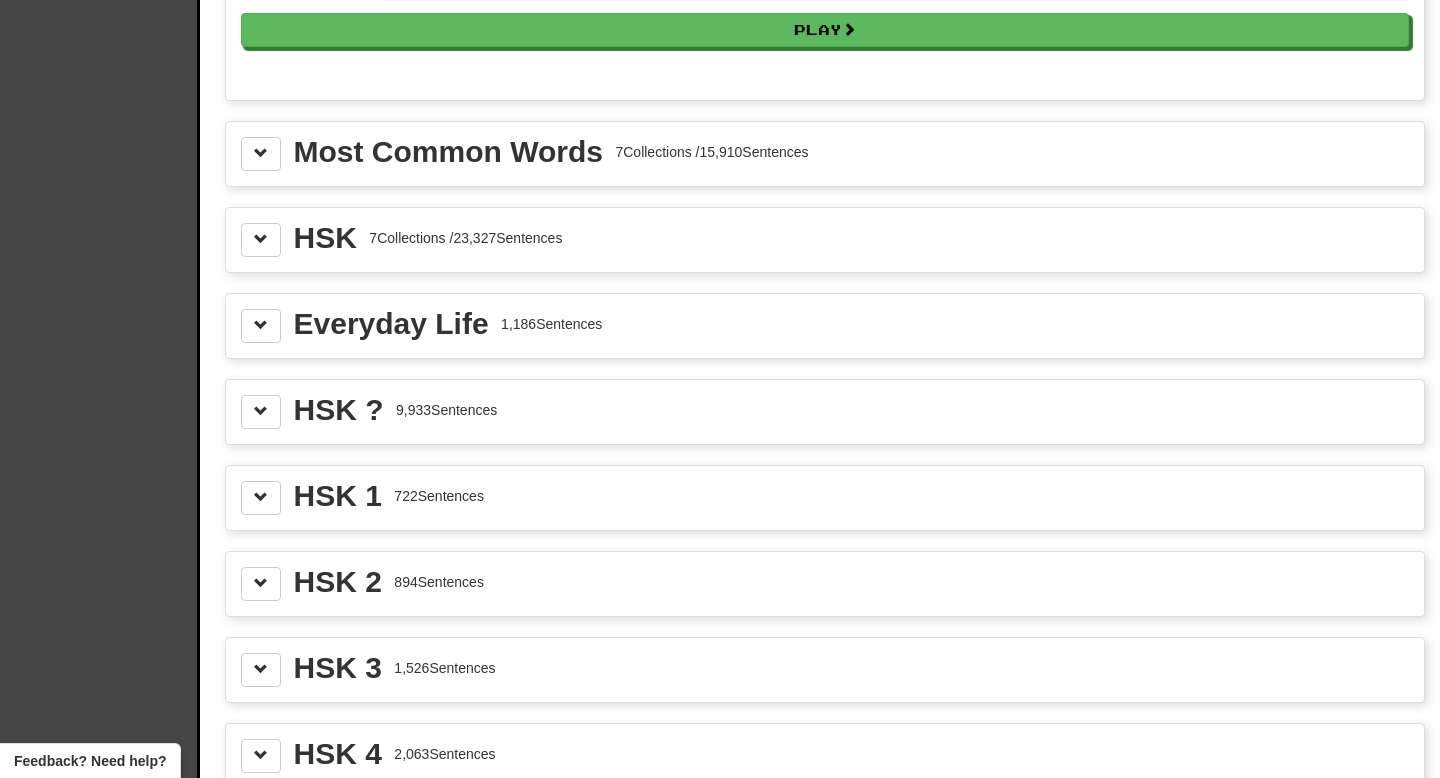 scroll, scrollTop: 2231, scrollLeft: 0, axis: vertical 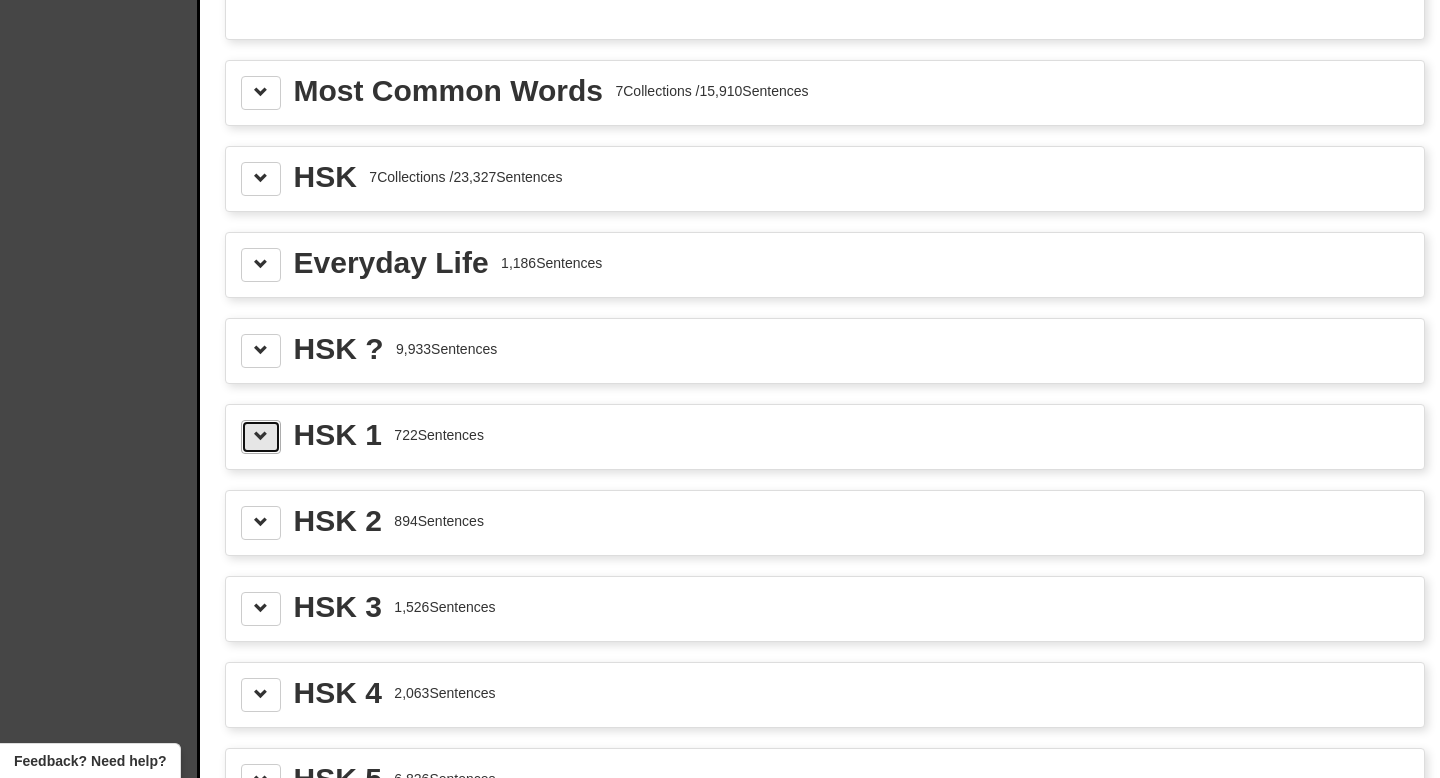 click at bounding box center (261, 436) 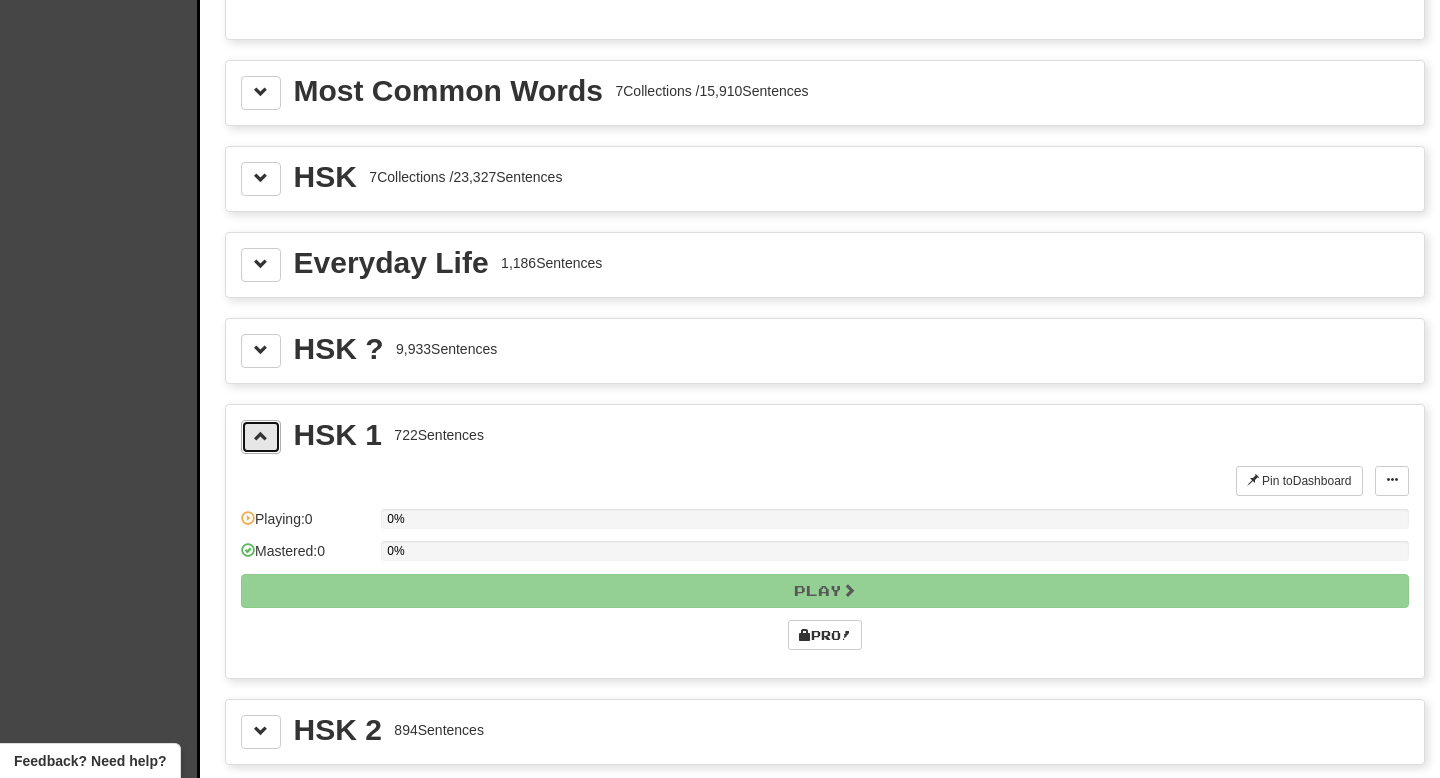 click at bounding box center [261, 436] 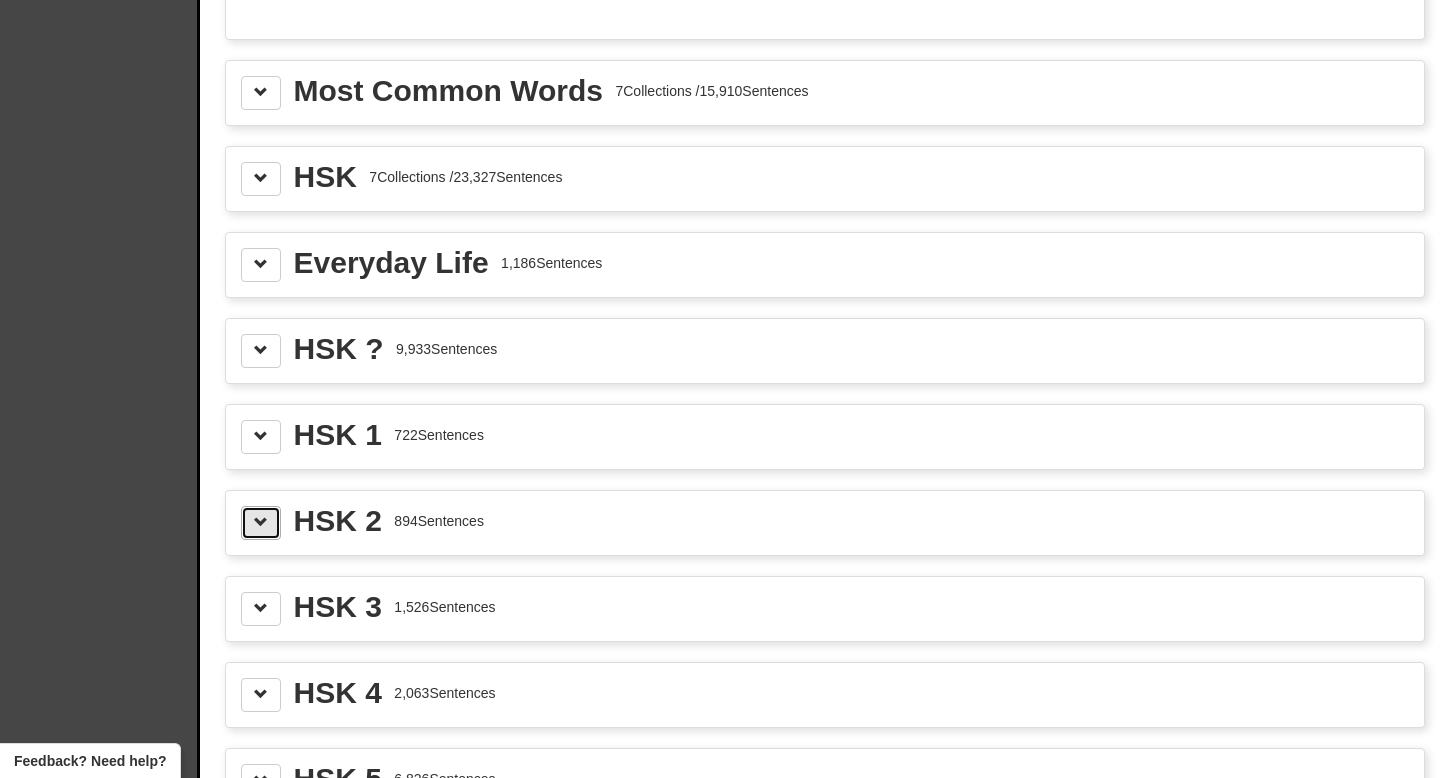 click at bounding box center [261, 522] 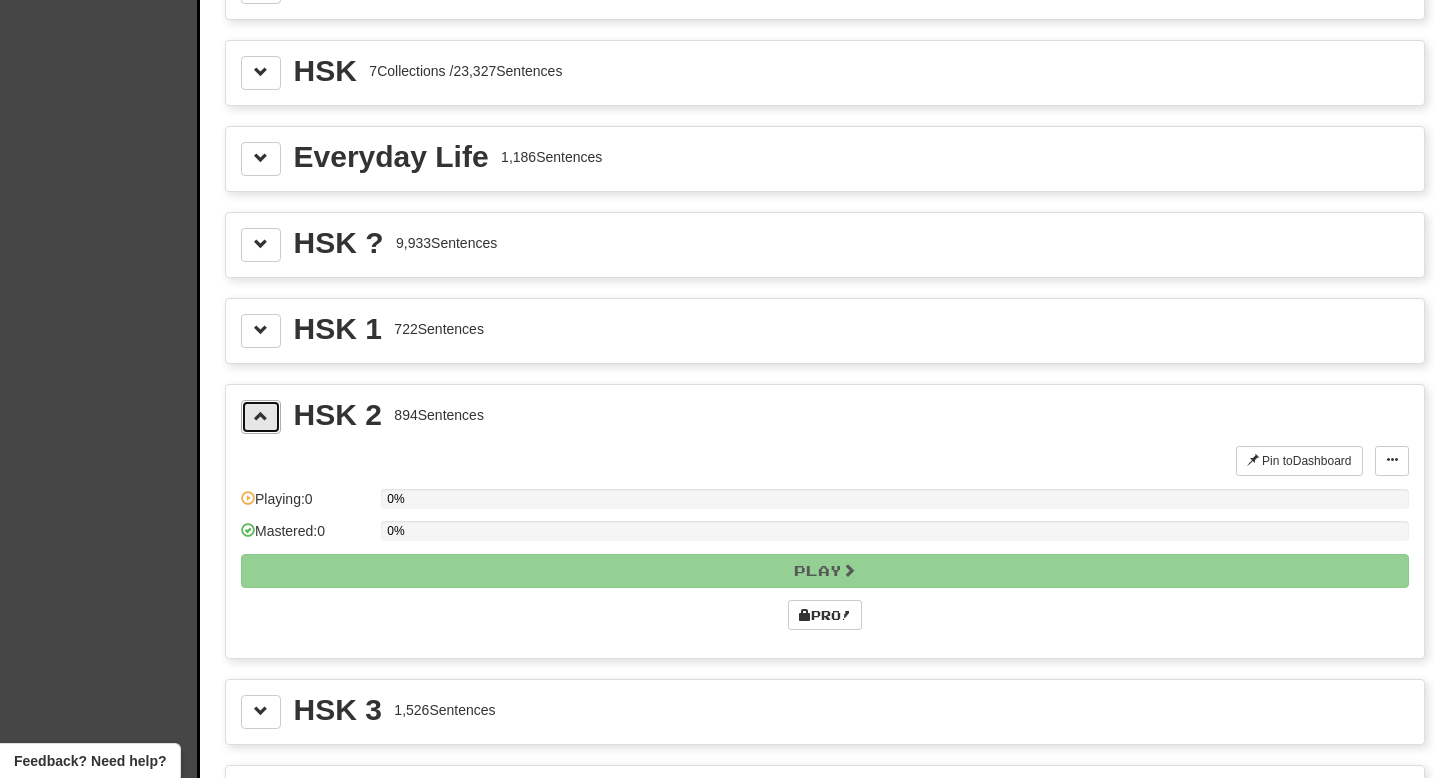 scroll, scrollTop: 2363, scrollLeft: 0, axis: vertical 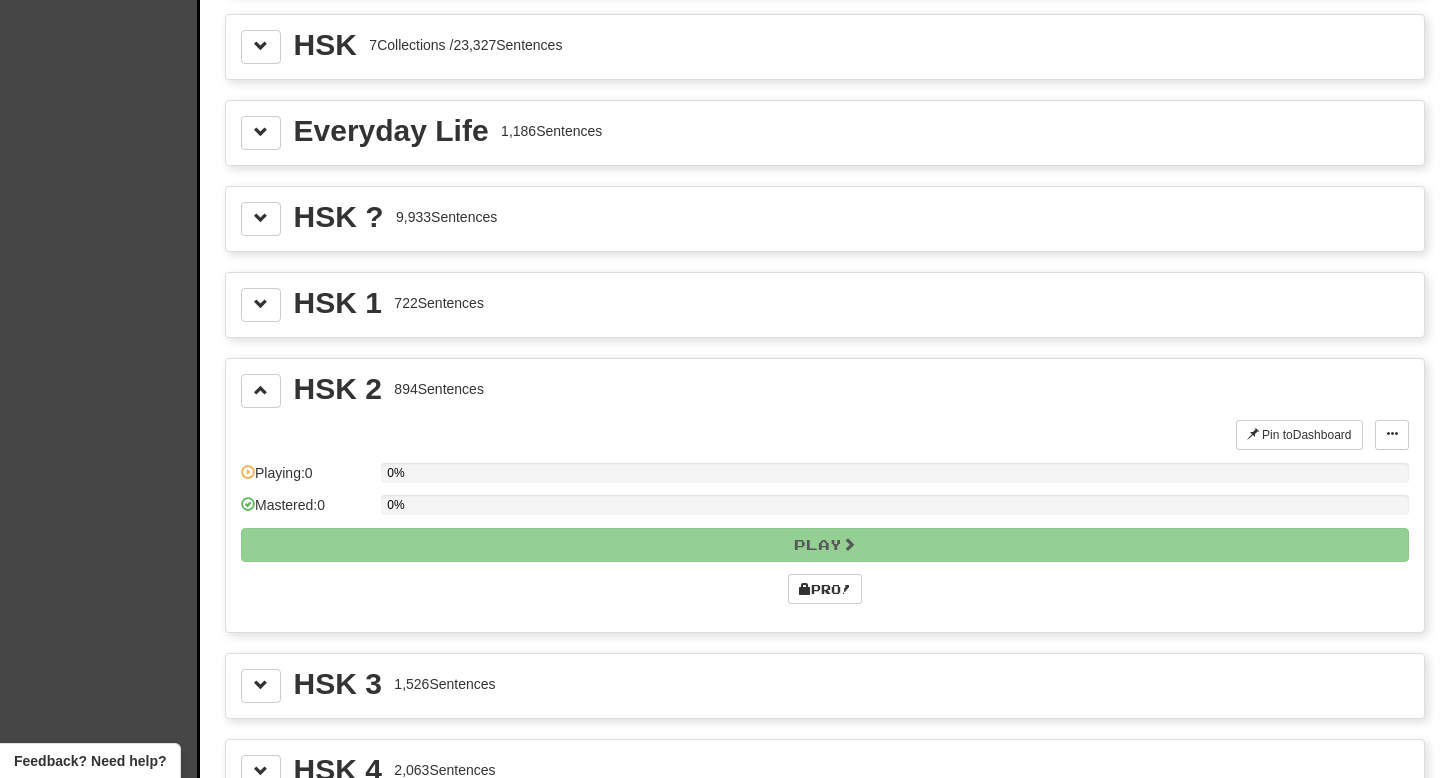 click on "894  Sentences" at bounding box center [439, 389] 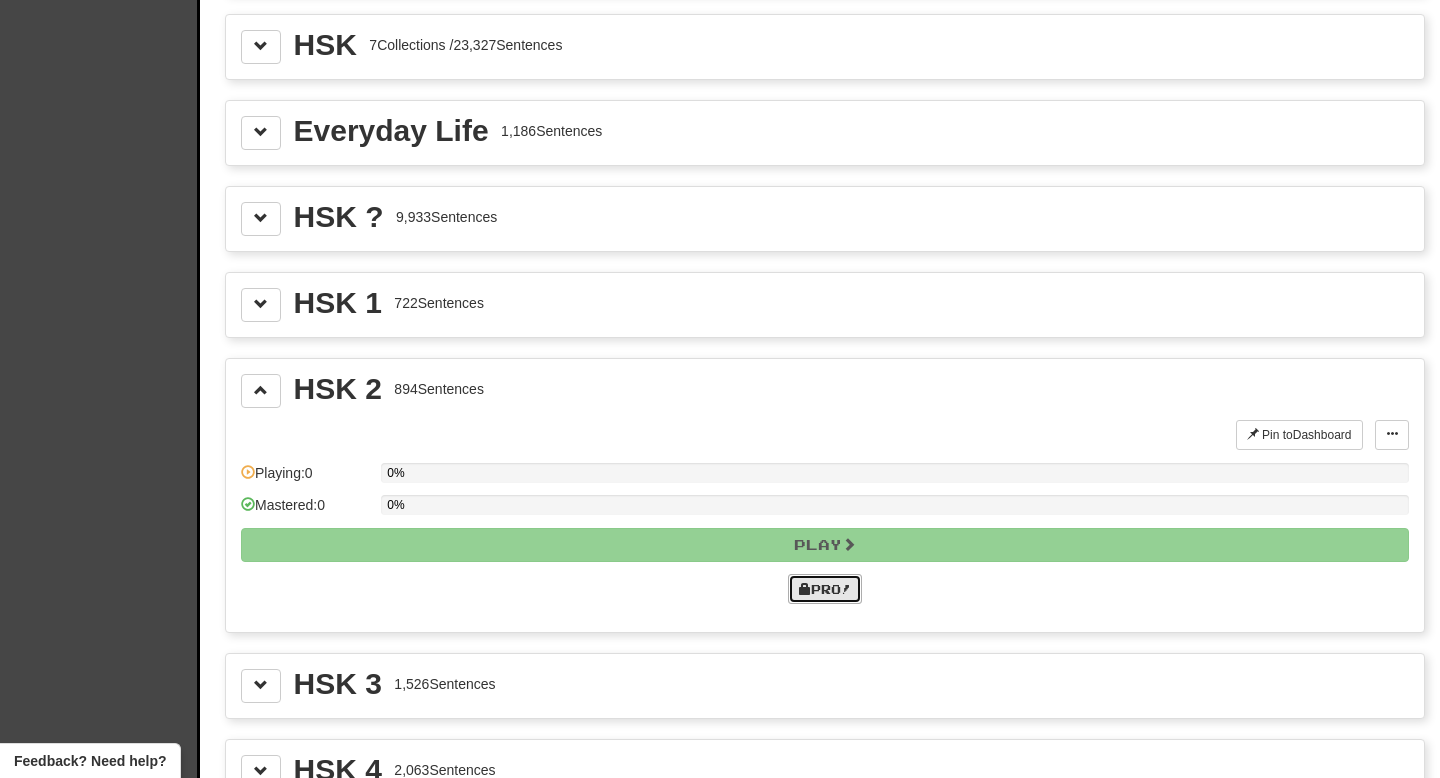 click on "Pro!" at bounding box center [825, 589] 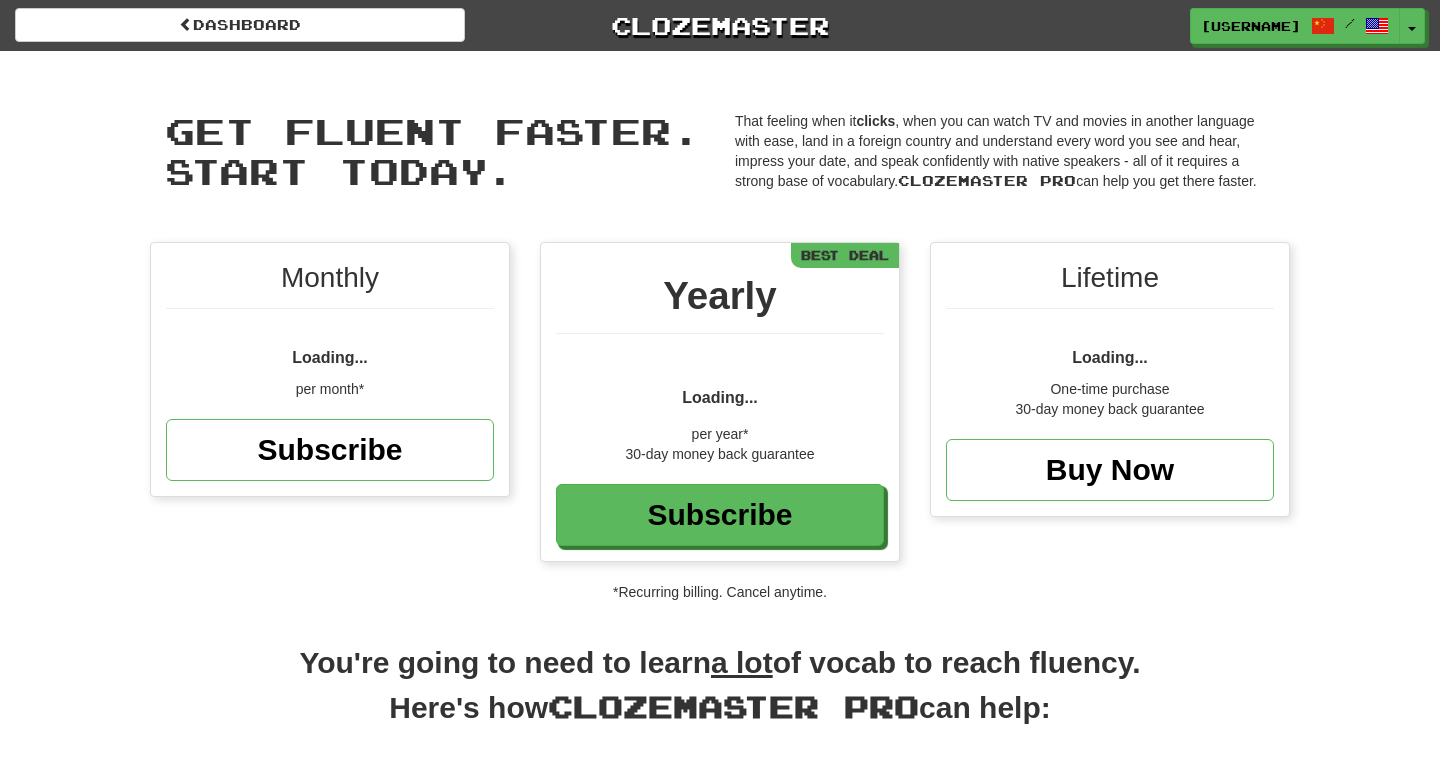 scroll, scrollTop: 0, scrollLeft: 0, axis: both 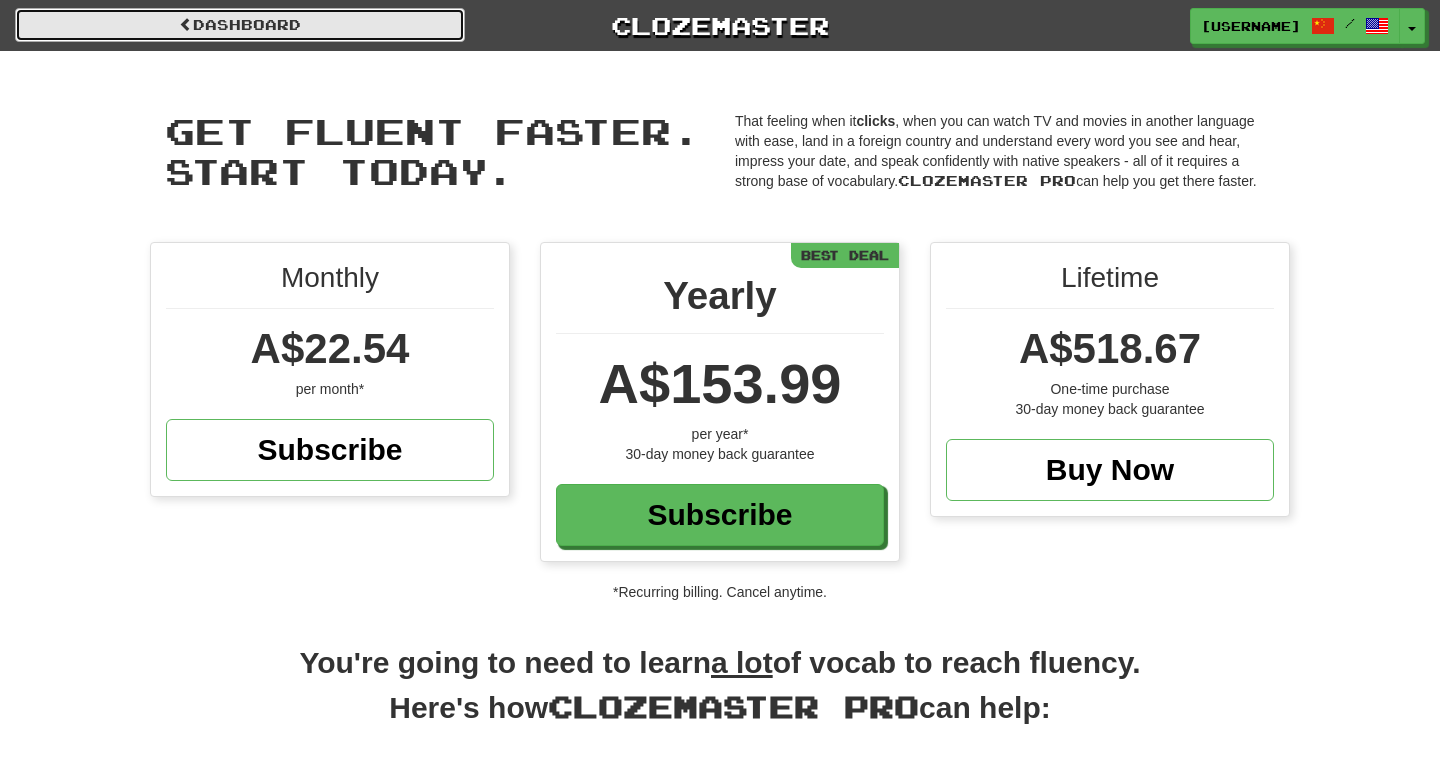 click on "Dashboard" at bounding box center [240, 25] 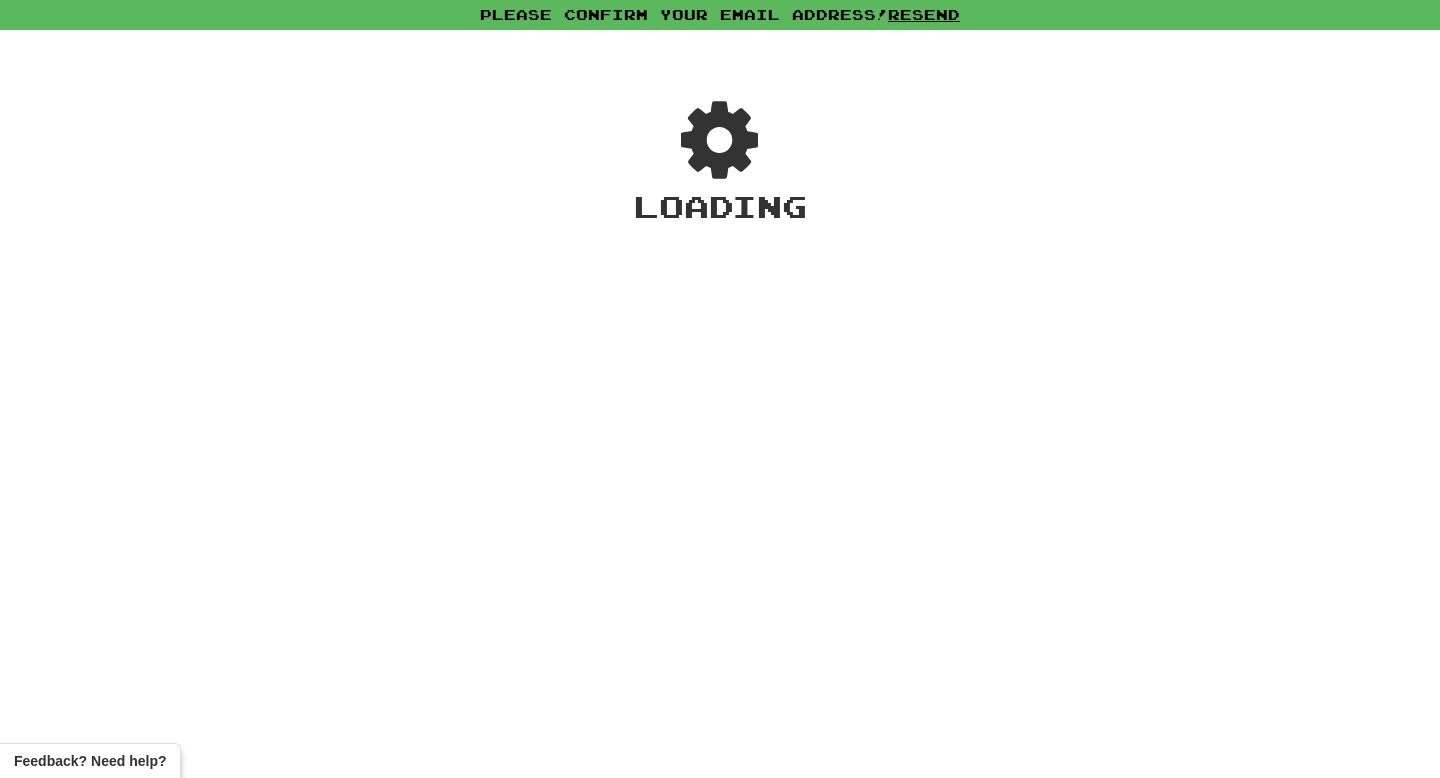 scroll, scrollTop: 0, scrollLeft: 0, axis: both 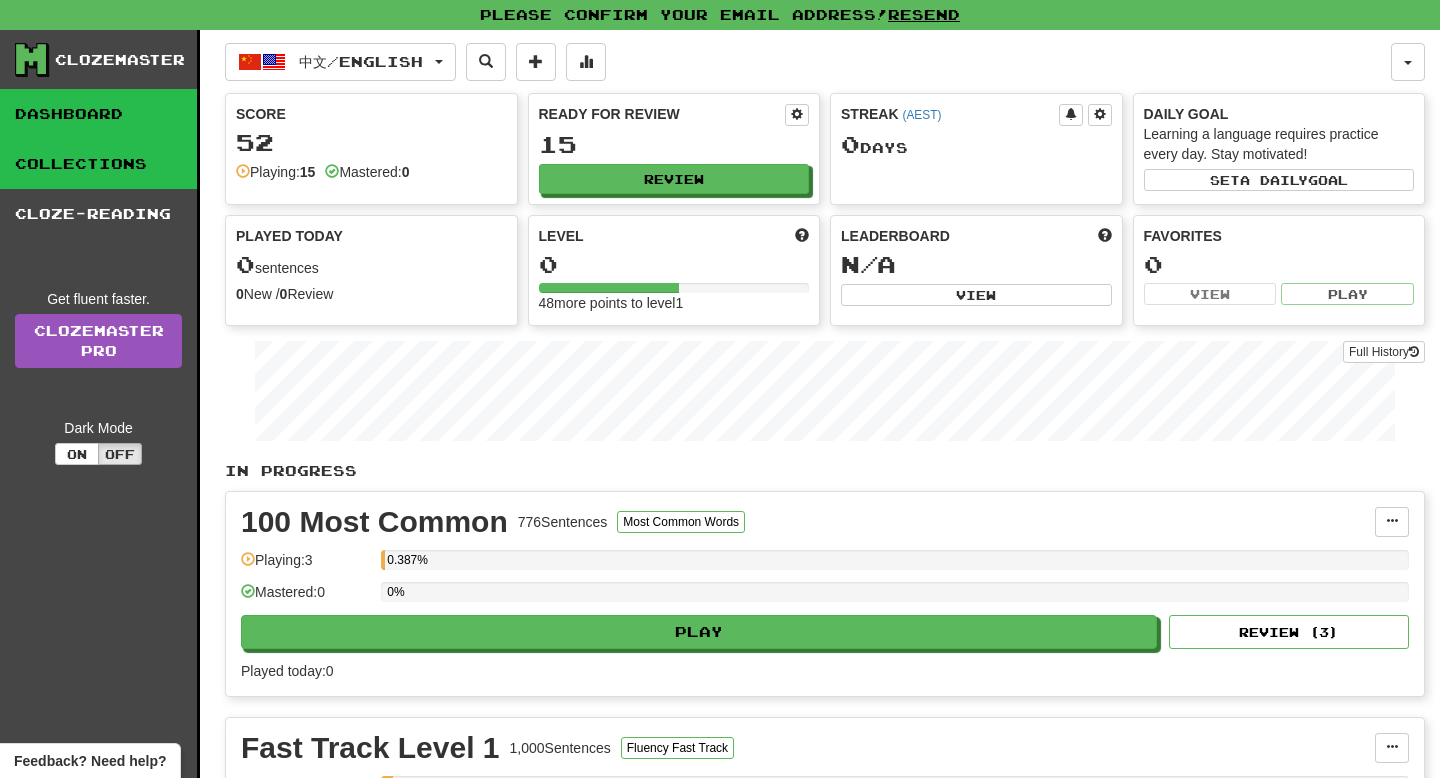 click on "Collections" at bounding box center [98, 164] 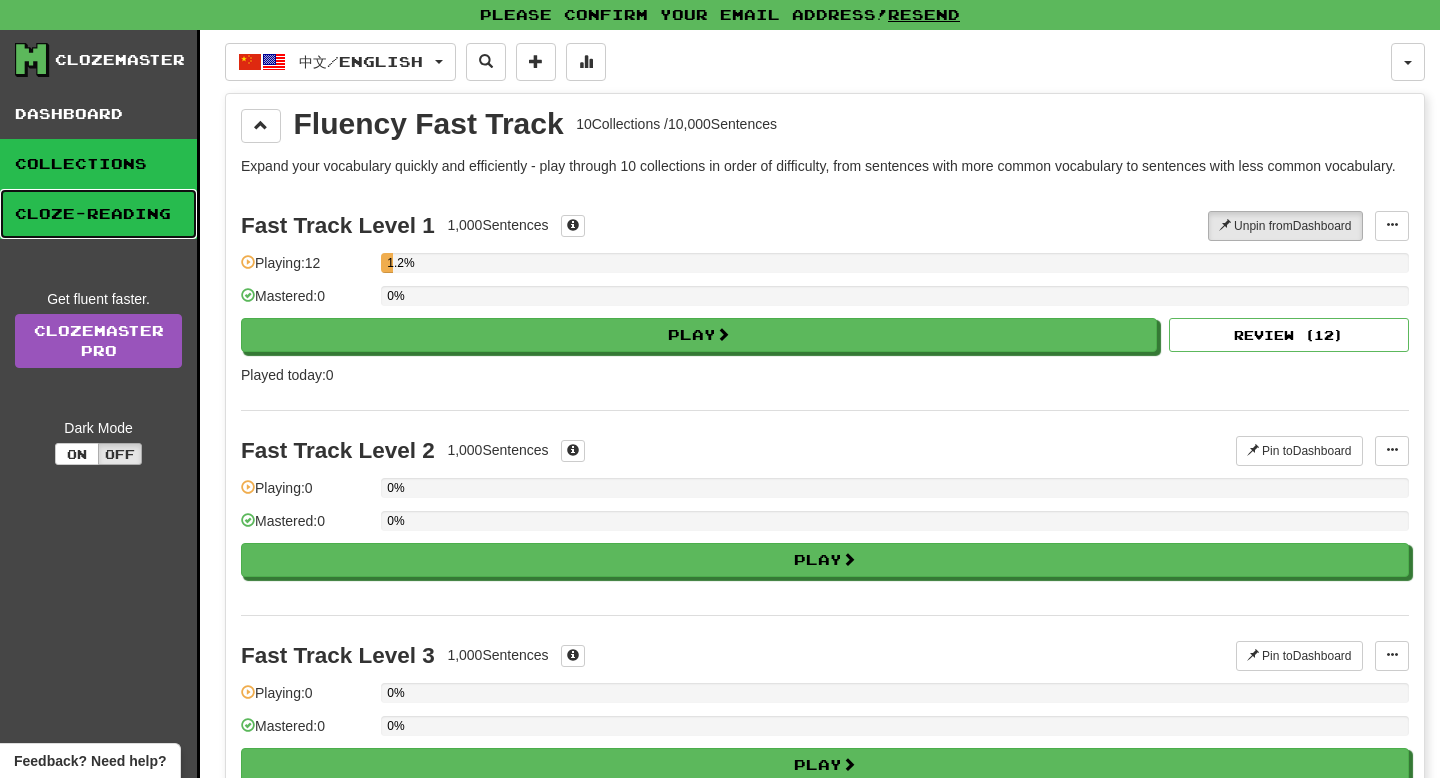 click on "Cloze-Reading" at bounding box center [98, 214] 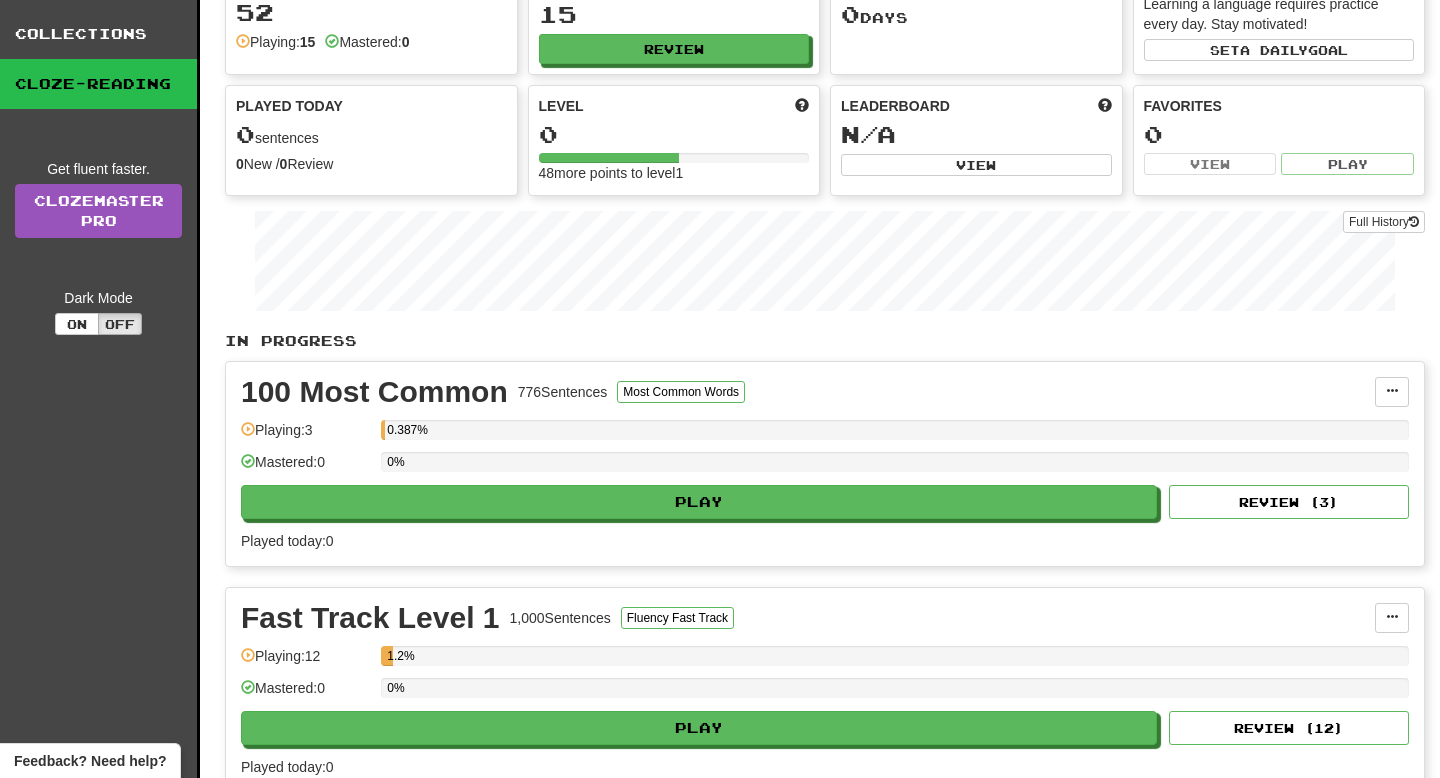 scroll, scrollTop: 41, scrollLeft: 0, axis: vertical 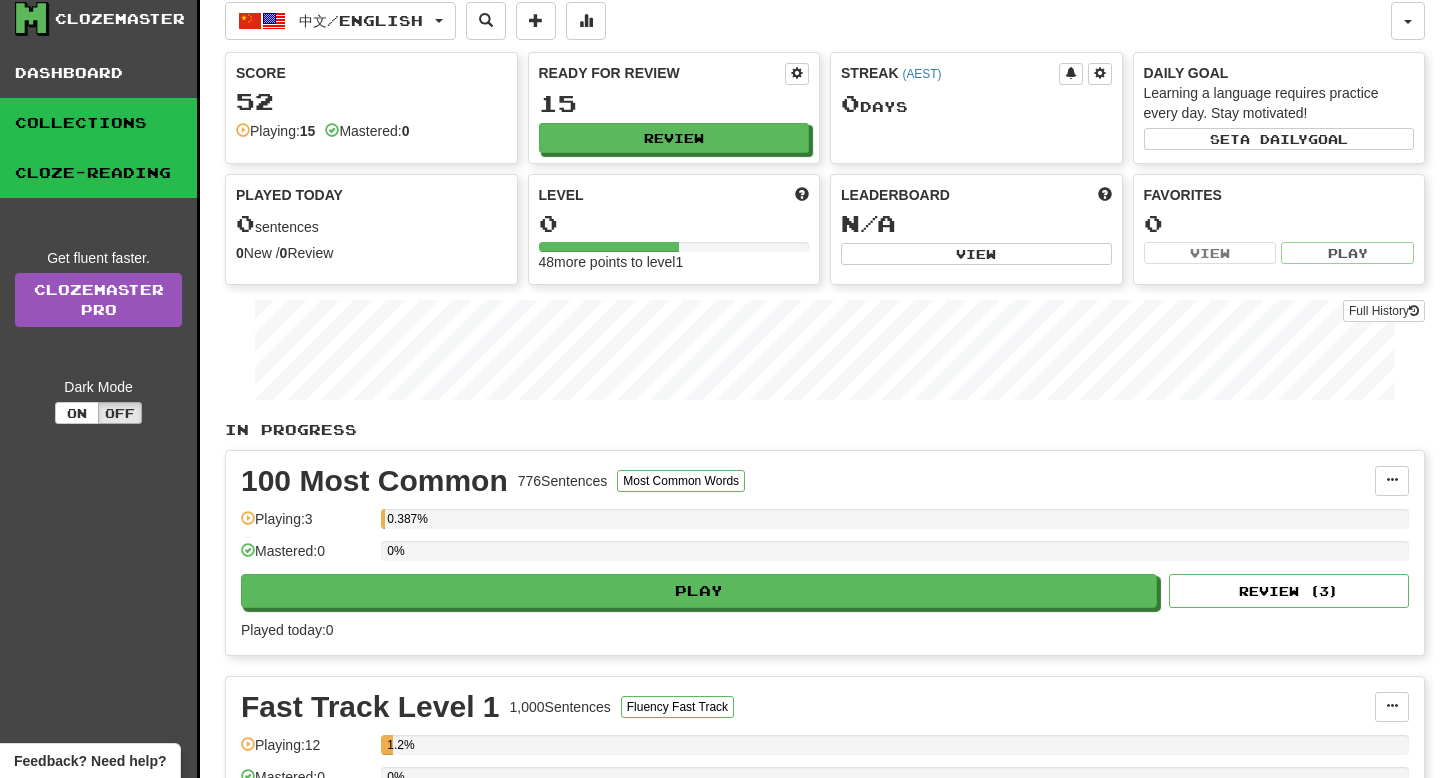 click on "Collections" at bounding box center (98, 123) 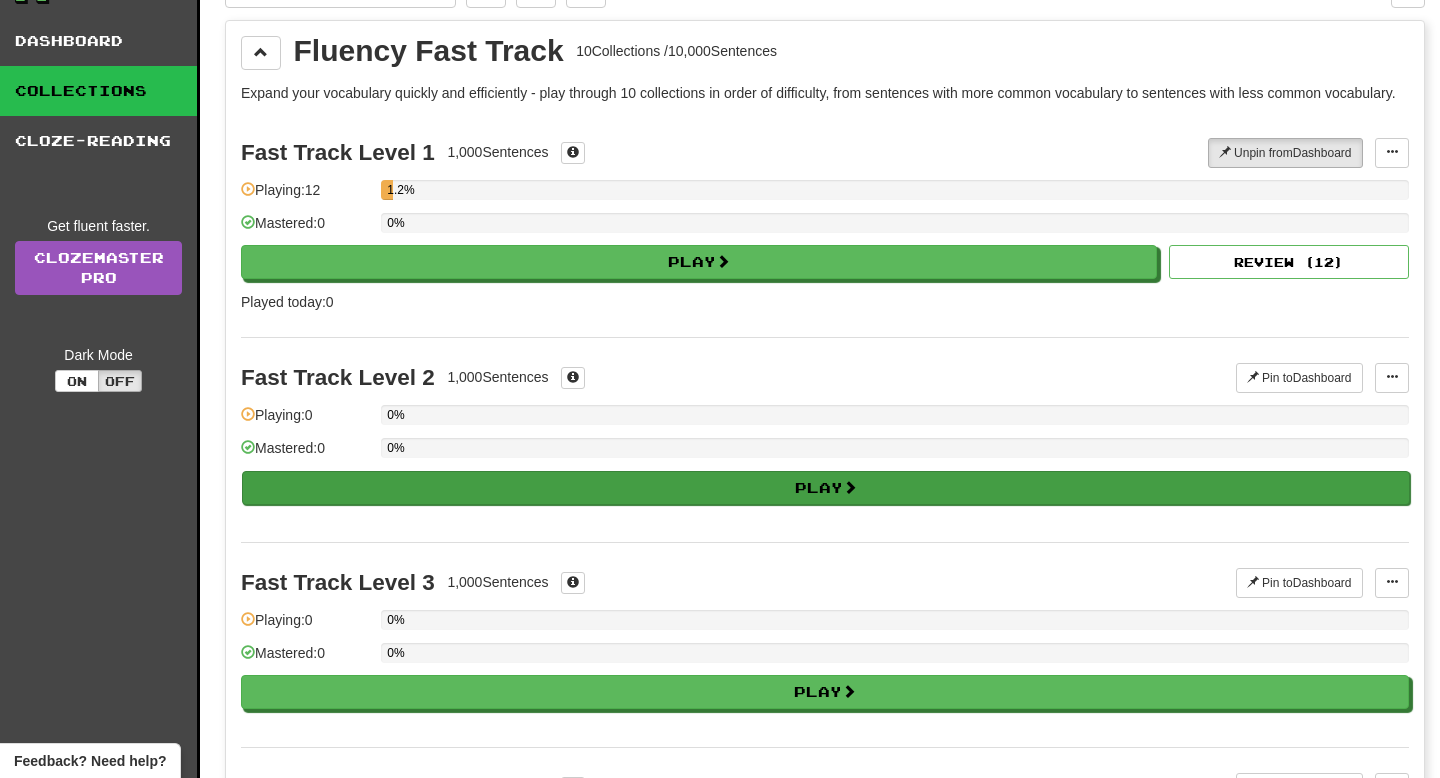 scroll, scrollTop: 71, scrollLeft: 0, axis: vertical 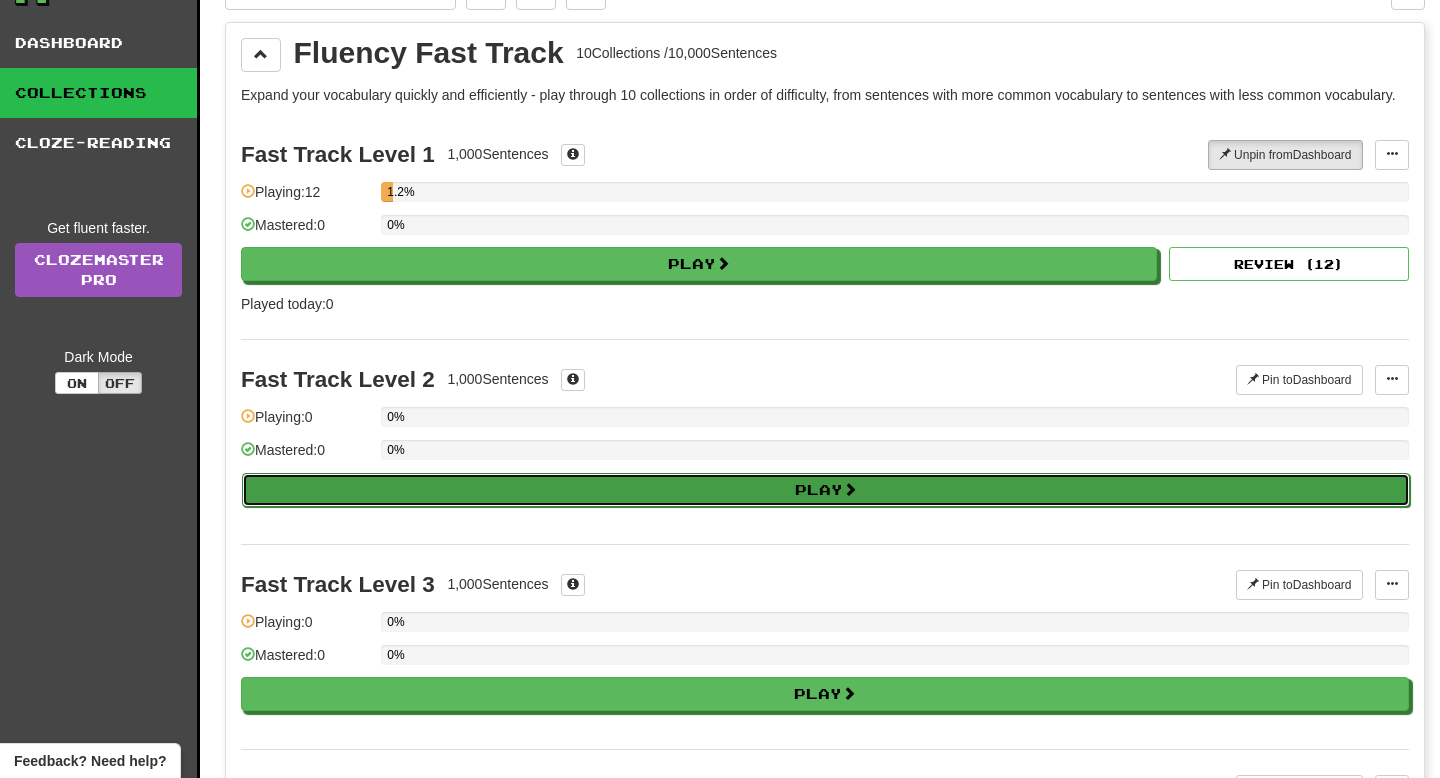 click on "Play" at bounding box center [826, 490] 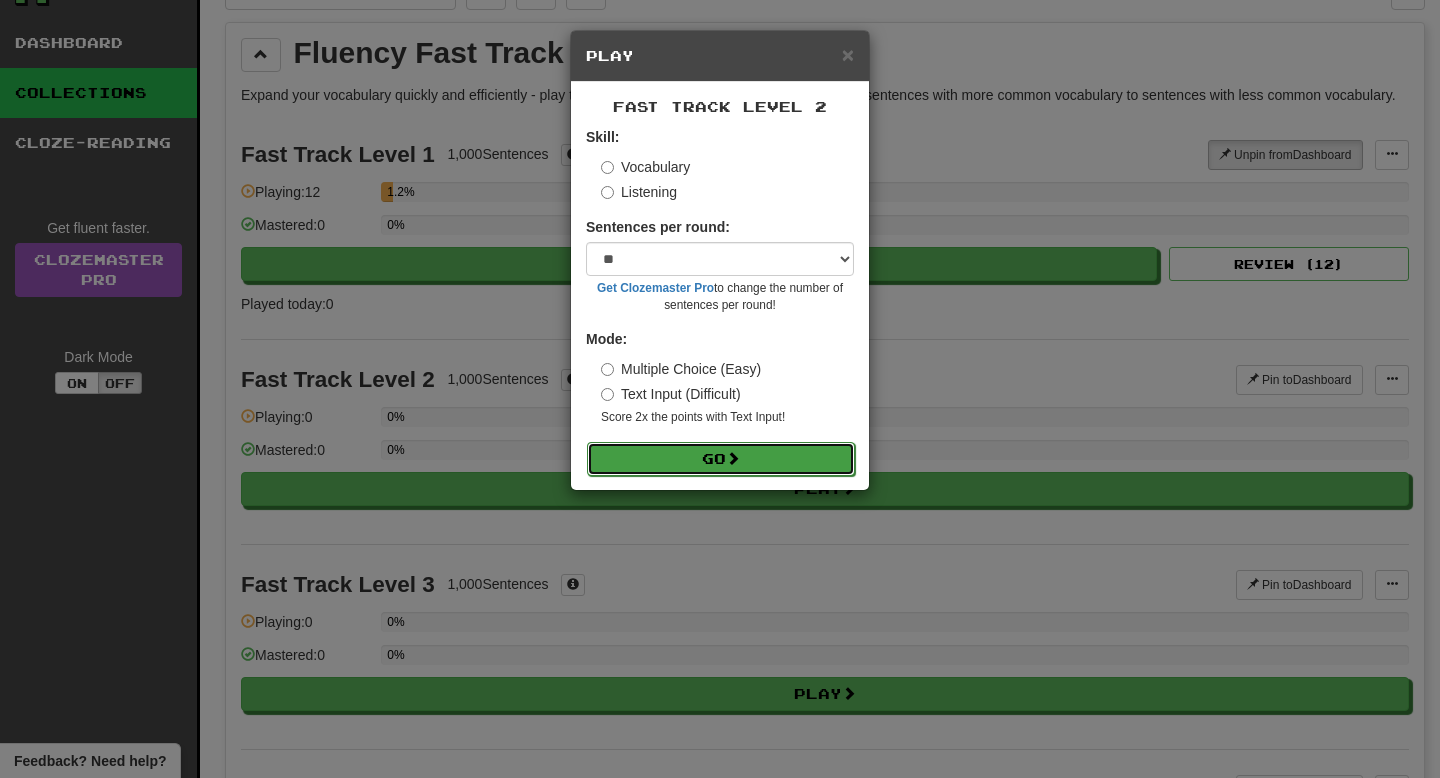 click on "Go" at bounding box center (721, 459) 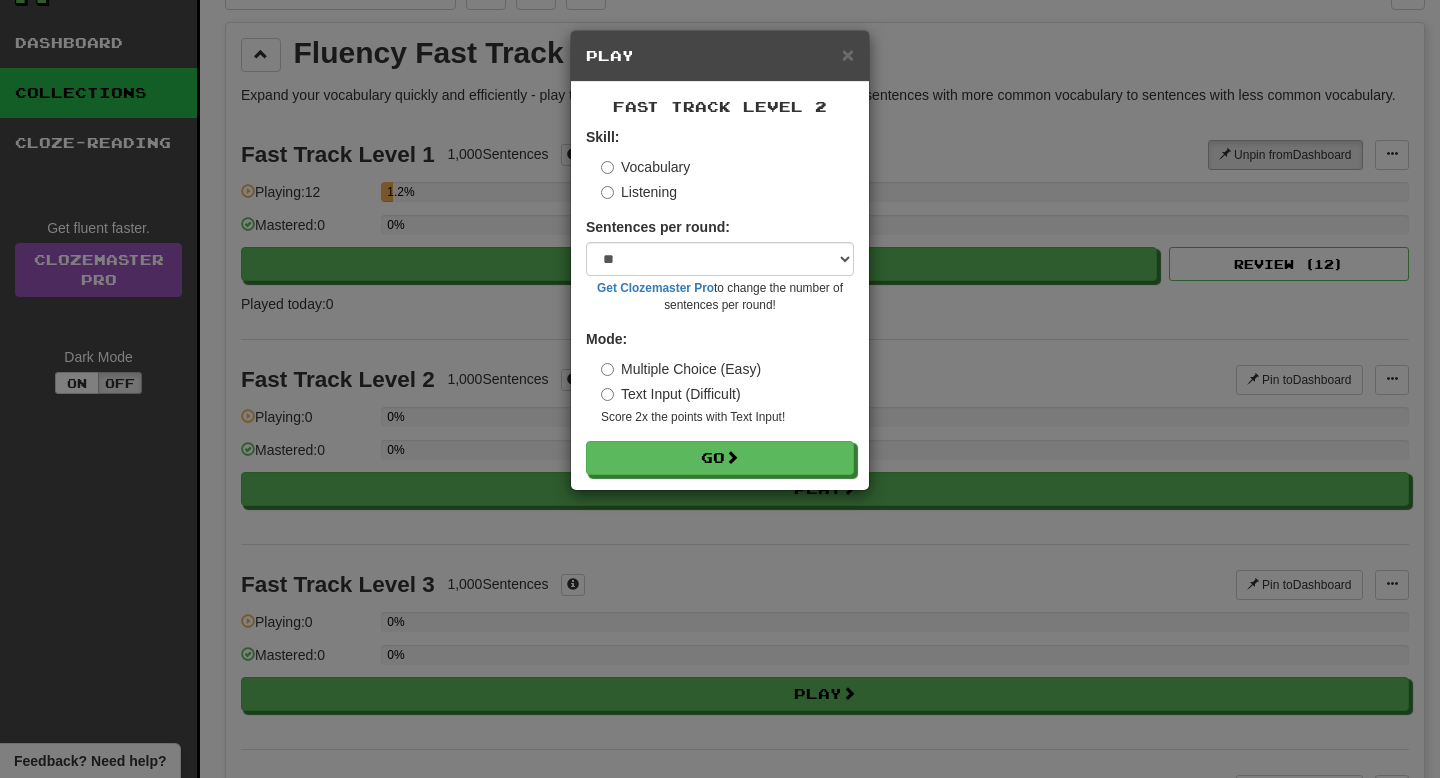 click on "× Play Fast Track Level 2 Skill: Vocabulary Listening Sentences per round: * ** ** ** ** ** *** ******** Get Clozemaster Pro  to change the number of sentences per round! Mode: Multiple Choice (Easy) Text Input (Difficult) Score 2x the points with Text Input ! Go" at bounding box center (720, 389) 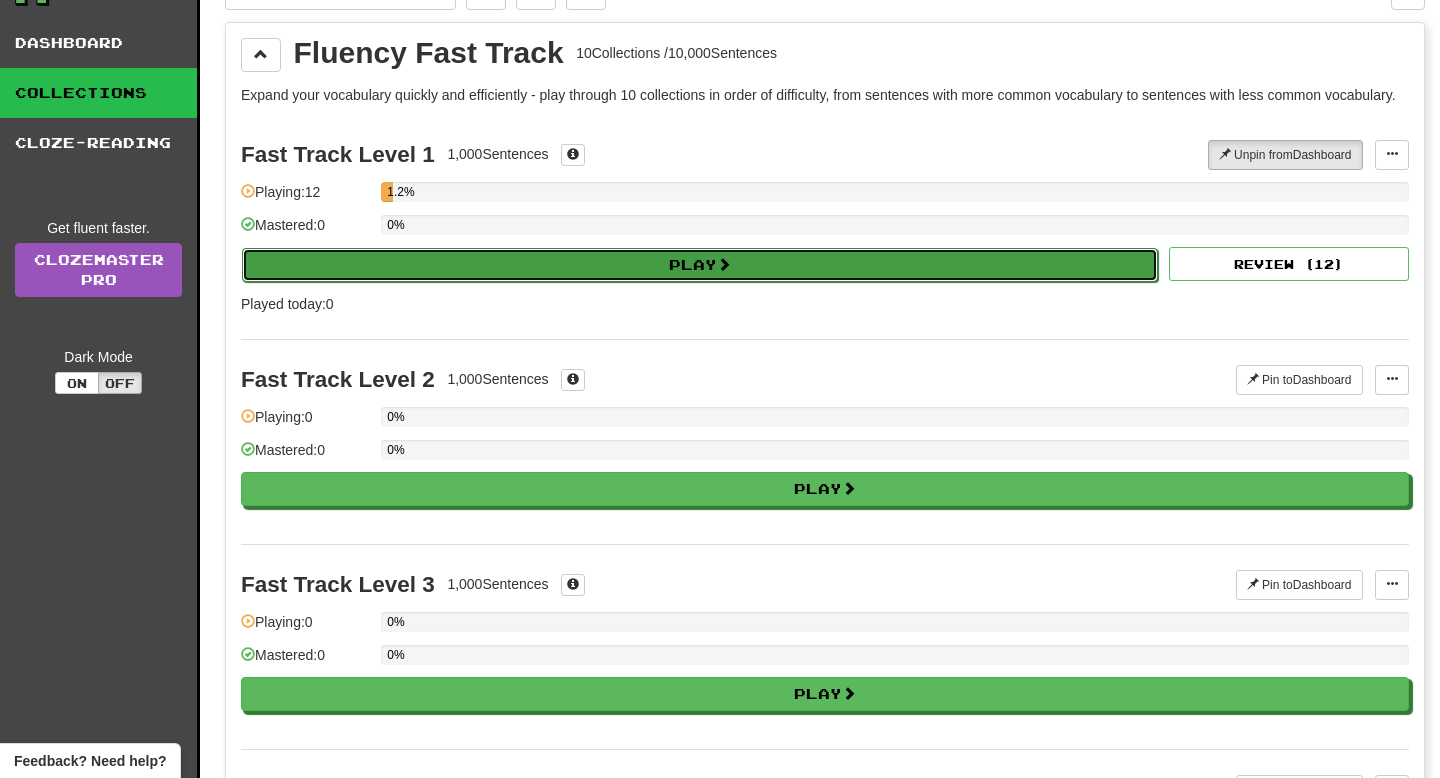 click on "Play" at bounding box center [700, 265] 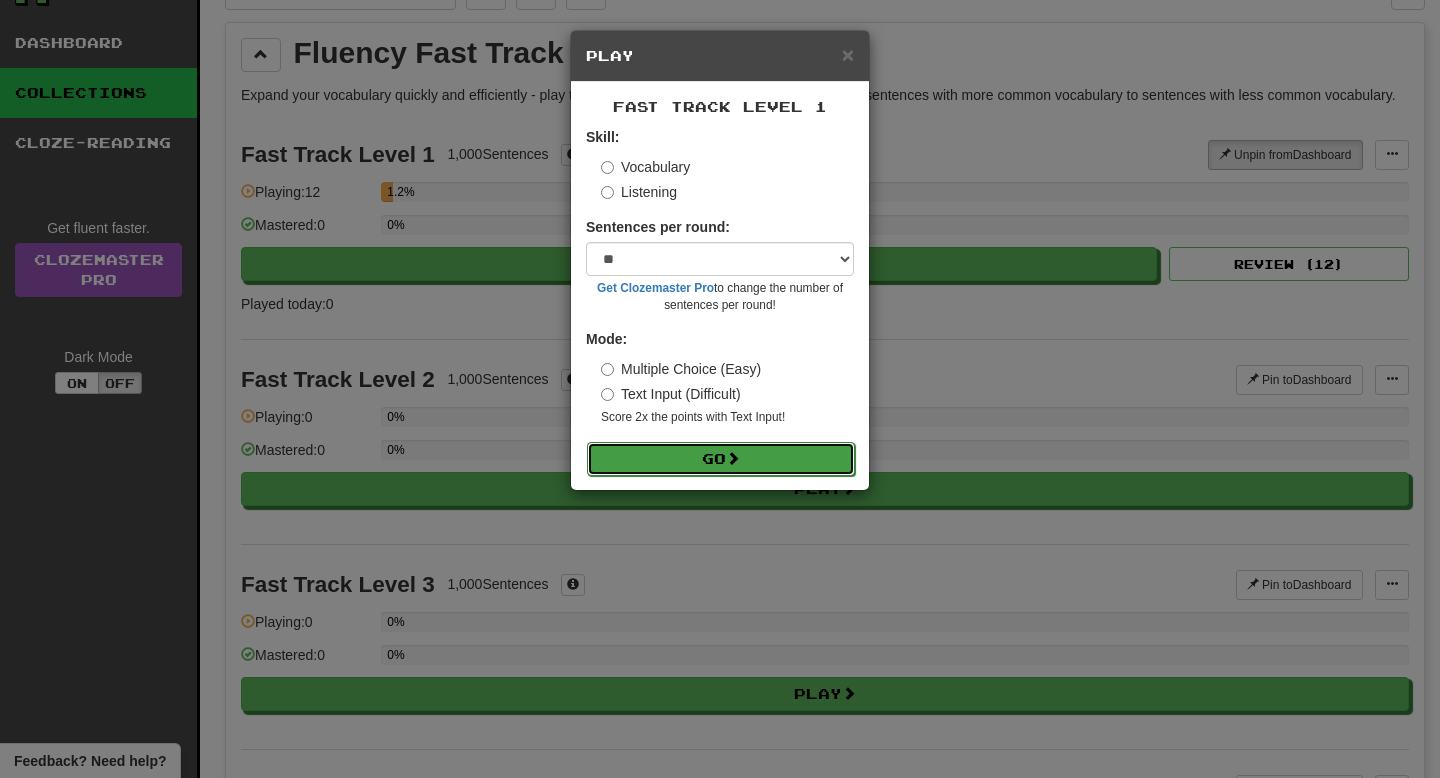 click on "Go" at bounding box center [721, 459] 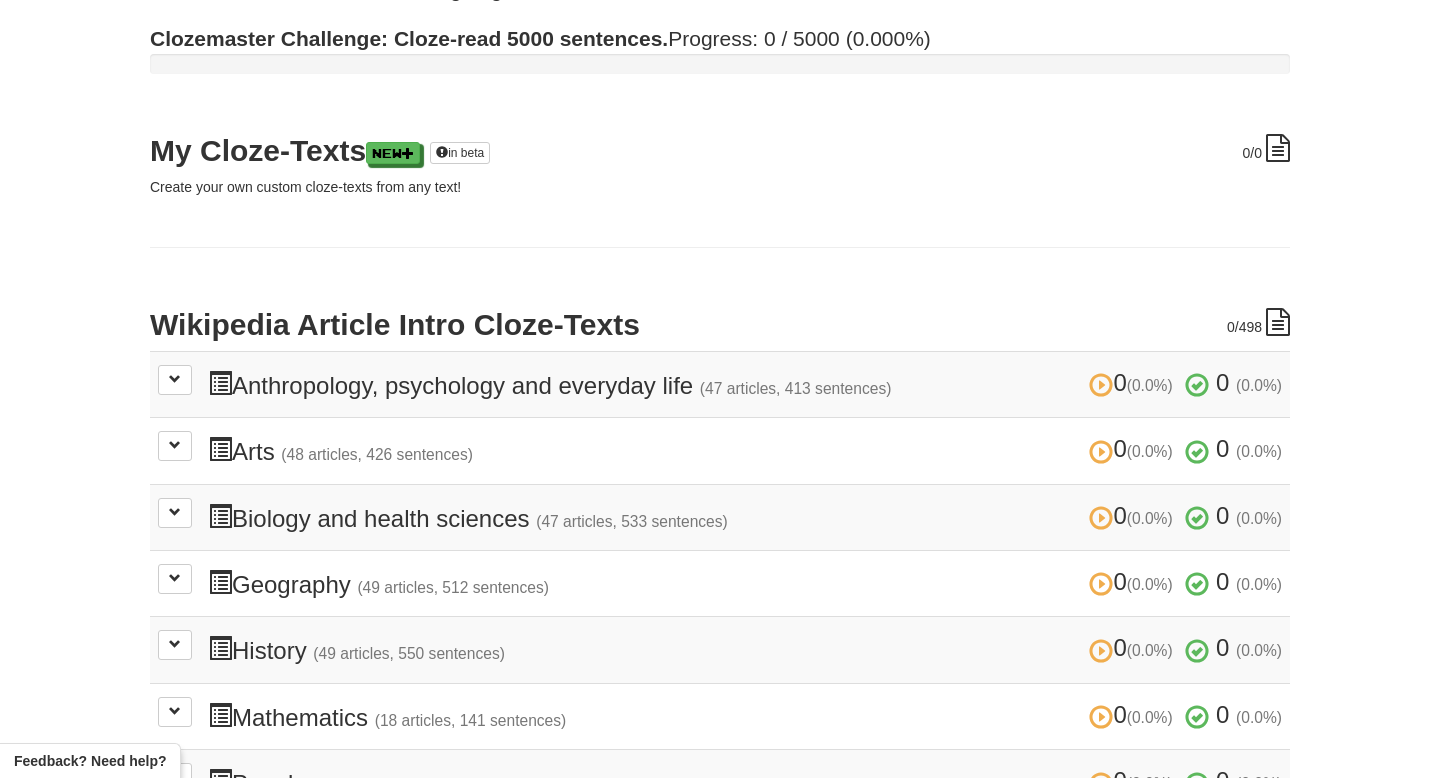 scroll, scrollTop: 180, scrollLeft: 0, axis: vertical 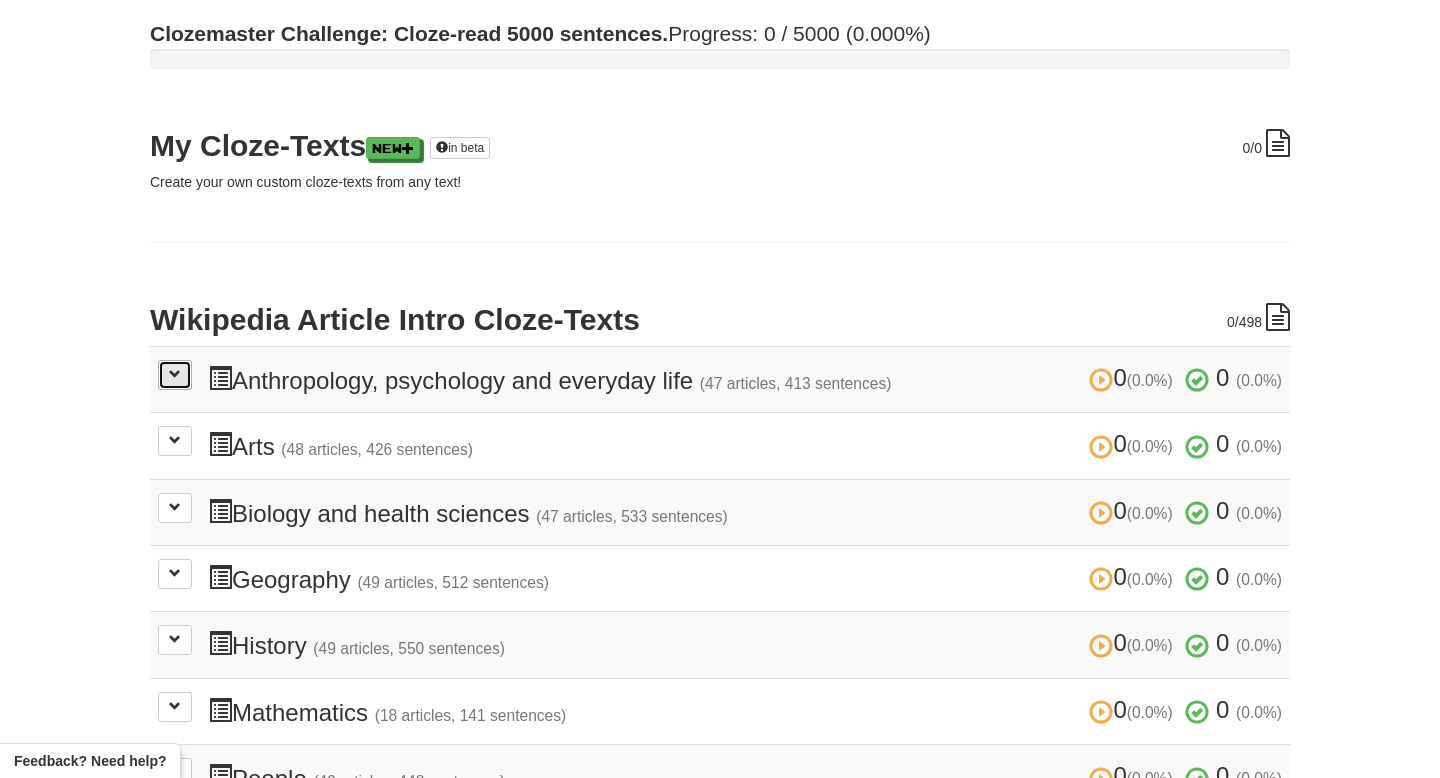 click at bounding box center [175, 374] 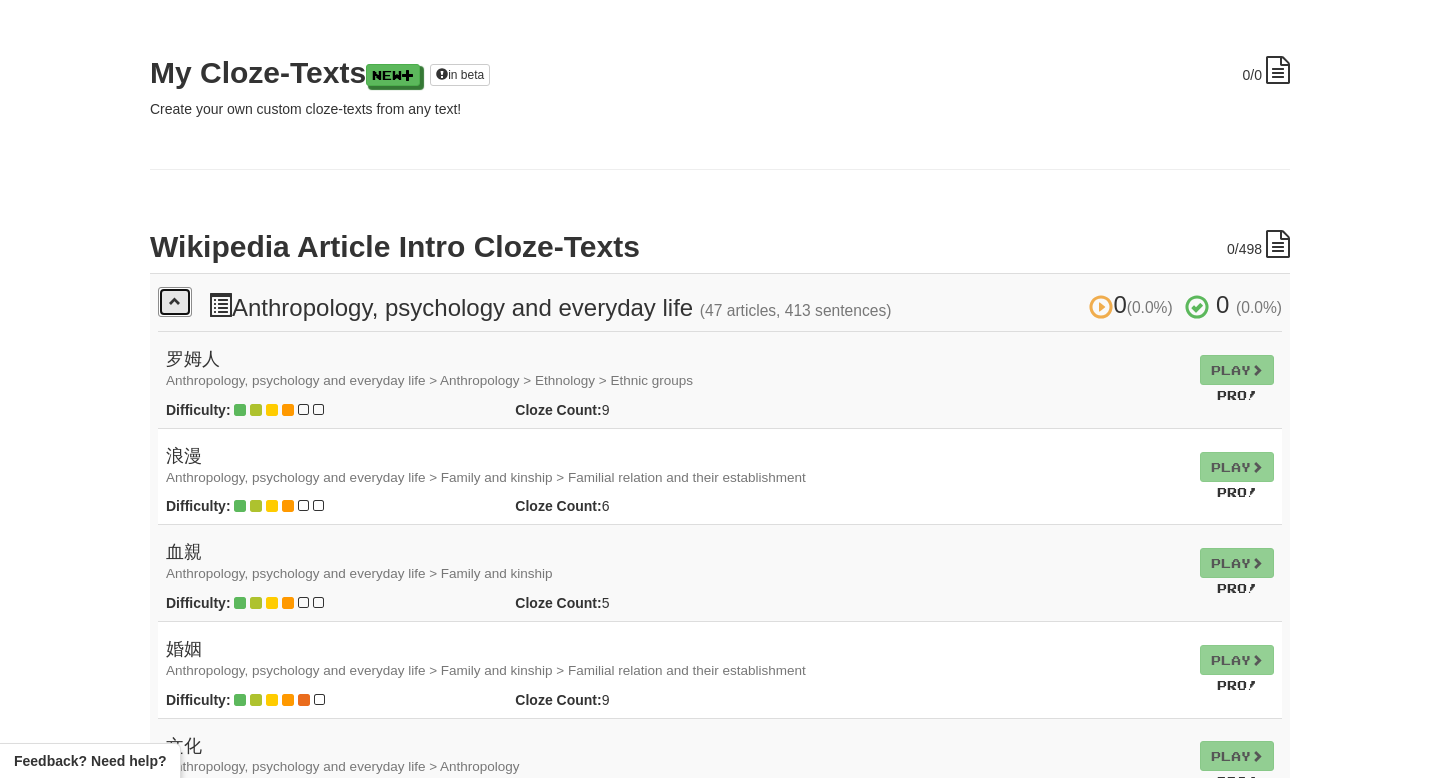 scroll, scrollTop: 276, scrollLeft: 0, axis: vertical 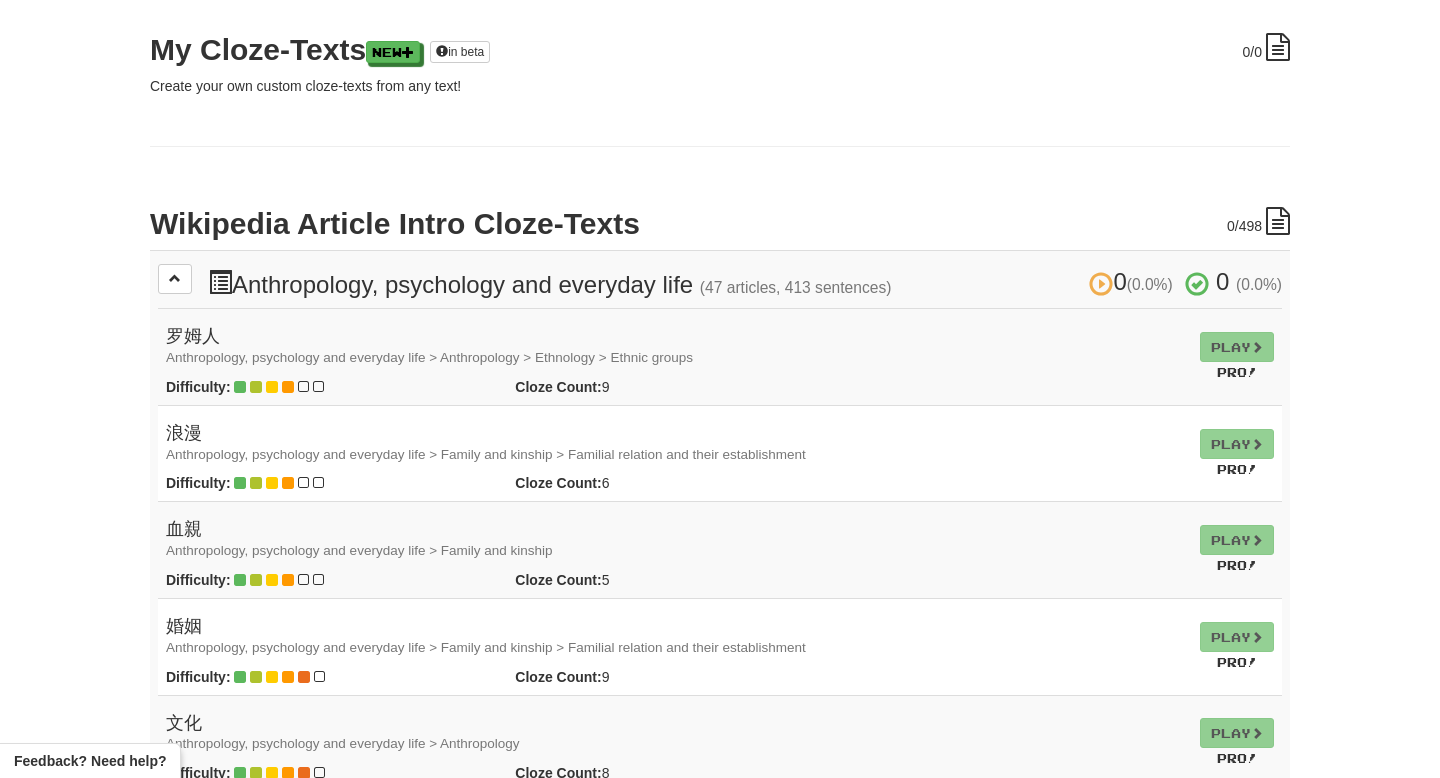 click on "罗姆人
Anthropology, psychology and everyday life > Anthropology > Ethnology > Ethnic groups" at bounding box center [675, 347] 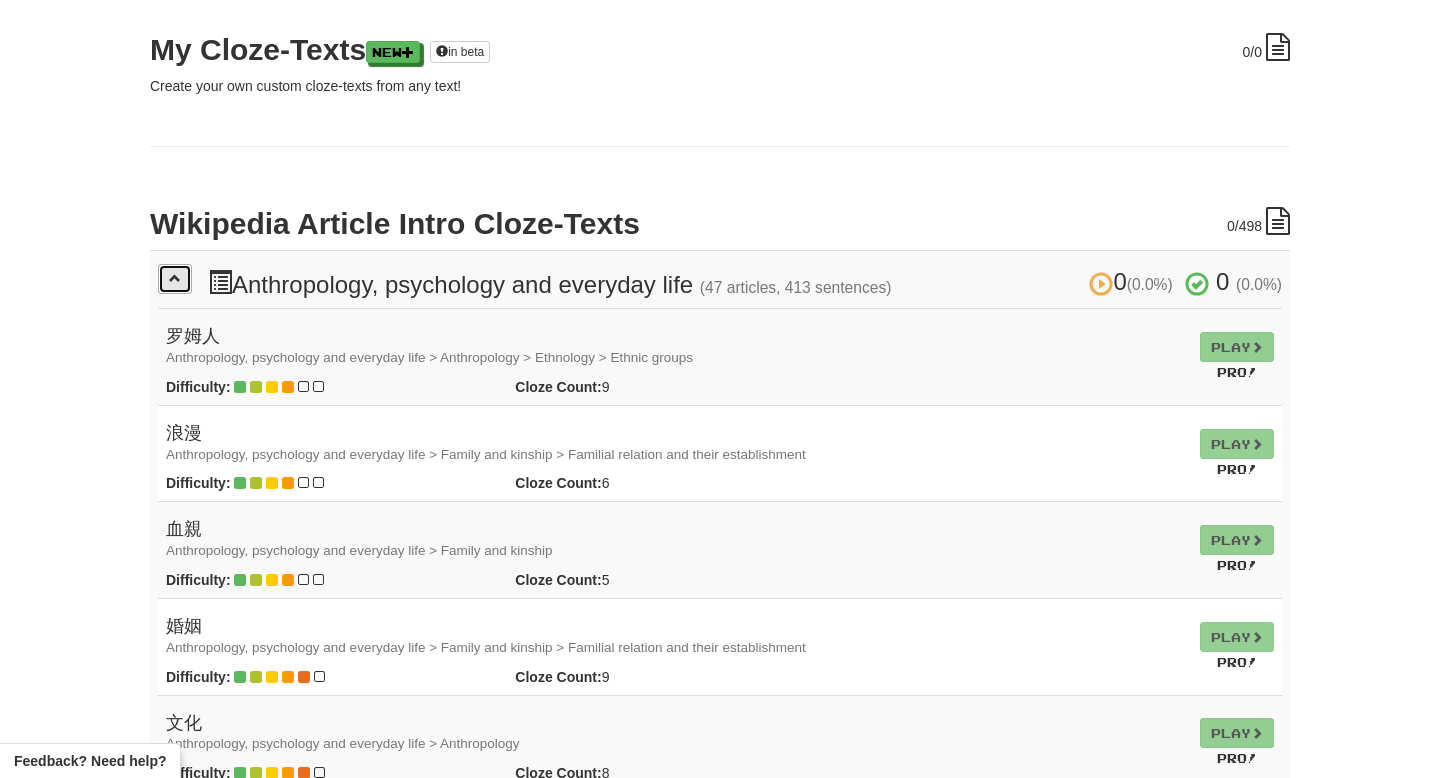 click at bounding box center (175, 279) 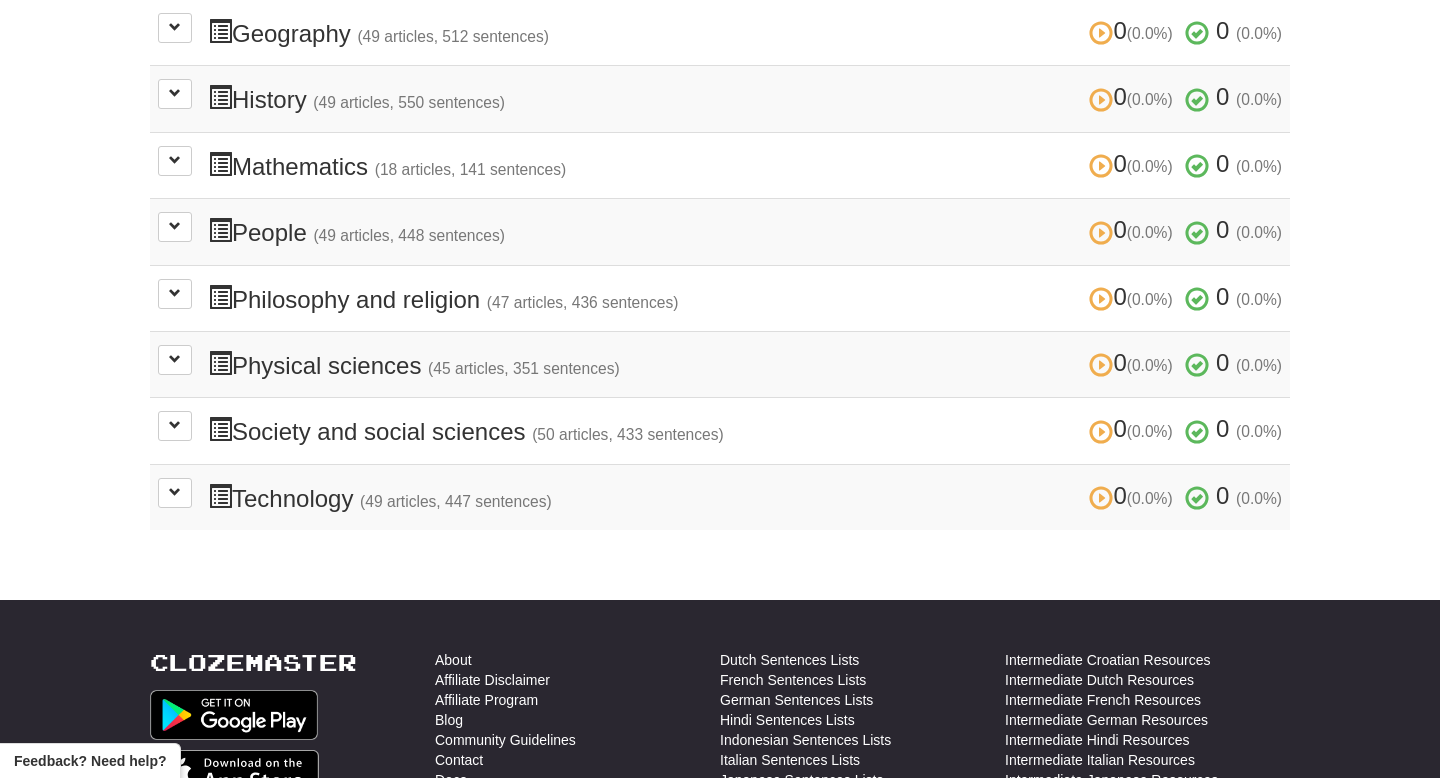 scroll, scrollTop: 845, scrollLeft: 0, axis: vertical 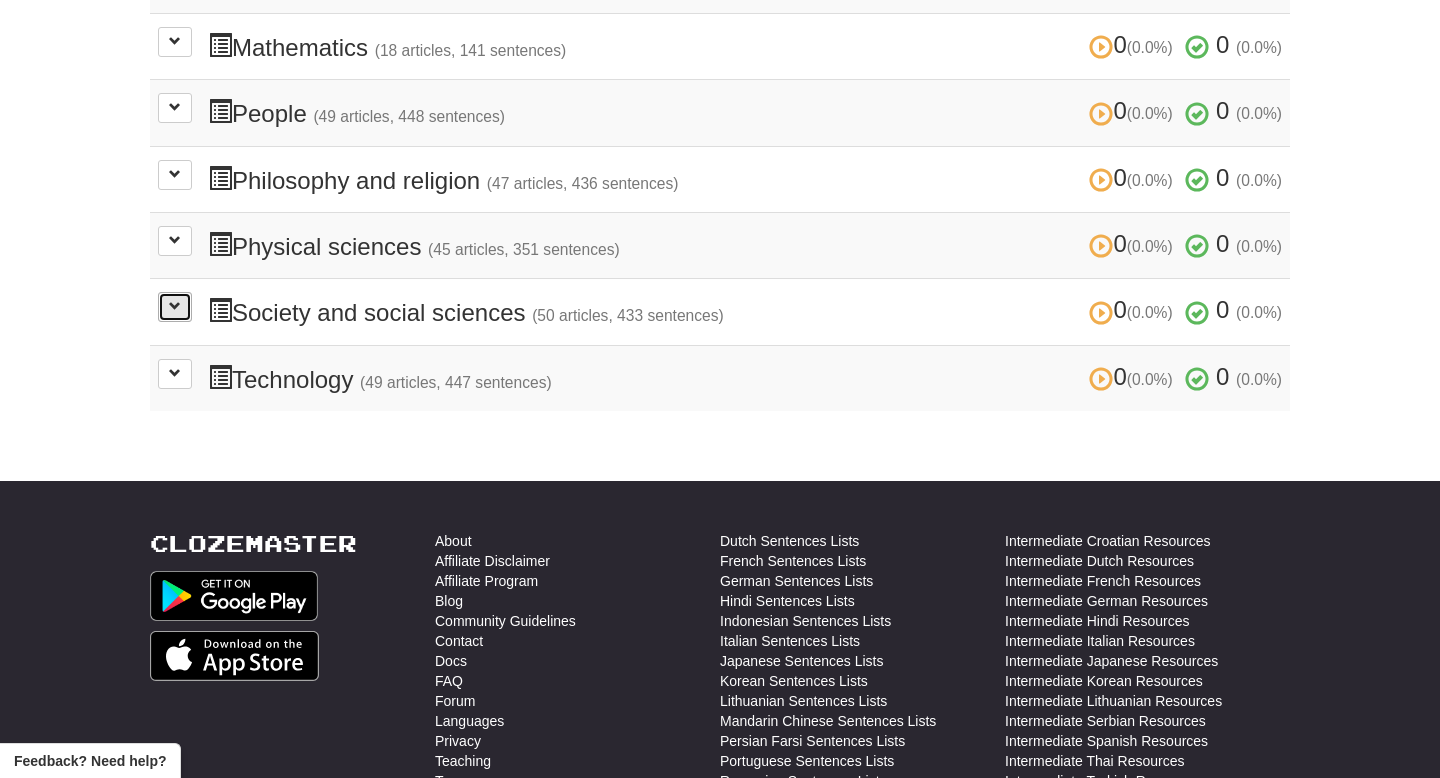 click at bounding box center [175, 306] 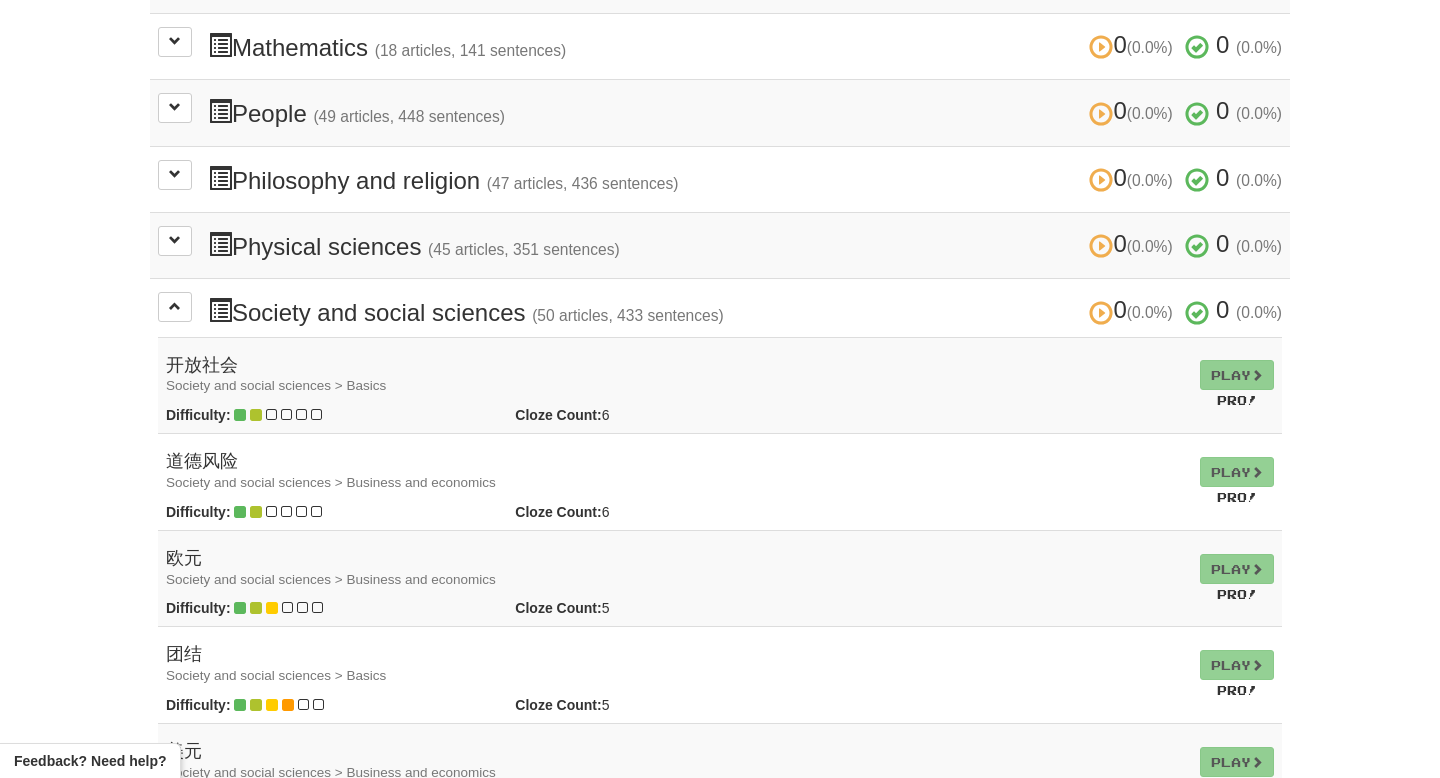 click on "Play
Pro!" at bounding box center [1237, 385] 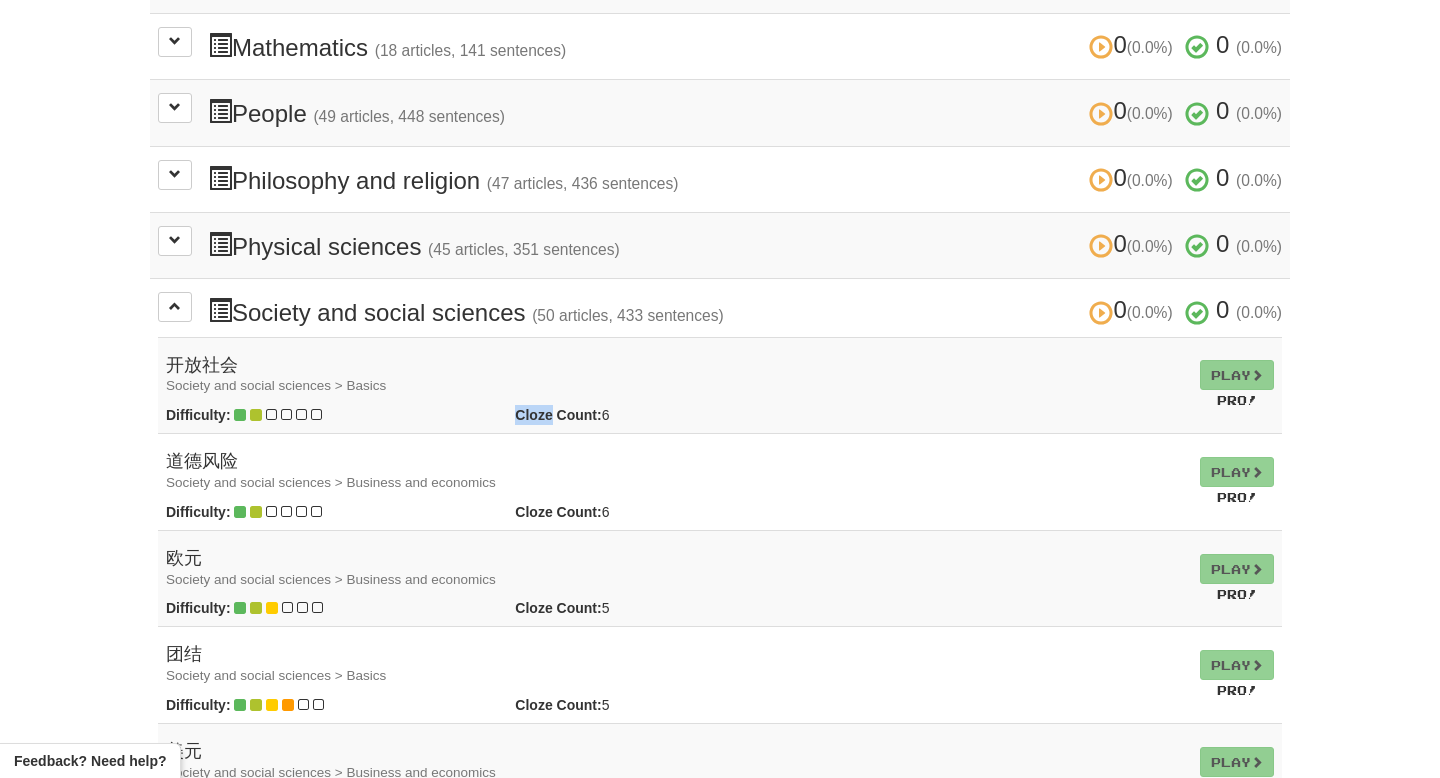click on "Cloze Count:" at bounding box center (558, 415) 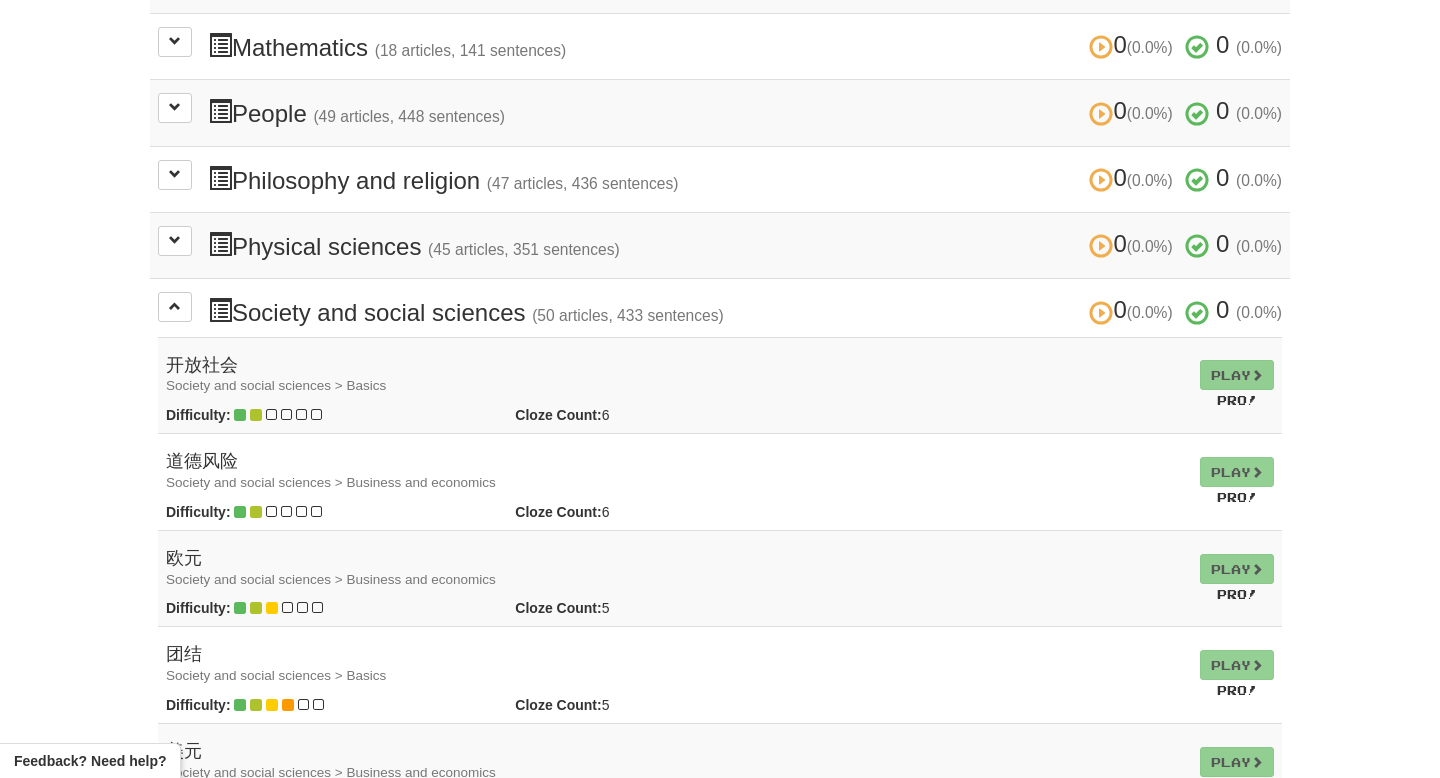 click on "开放社会
Society and social sciences > Basics" at bounding box center [675, 376] 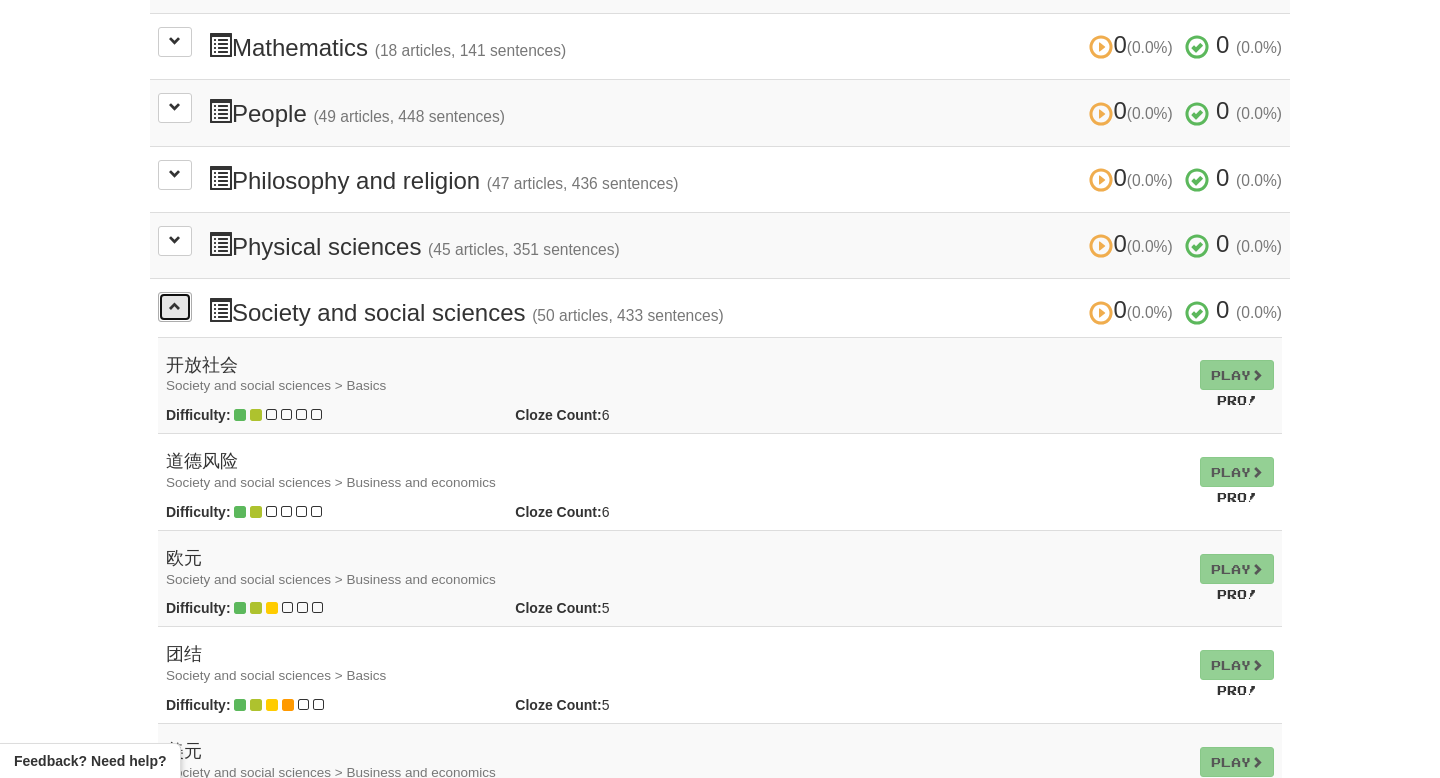 click at bounding box center (175, 306) 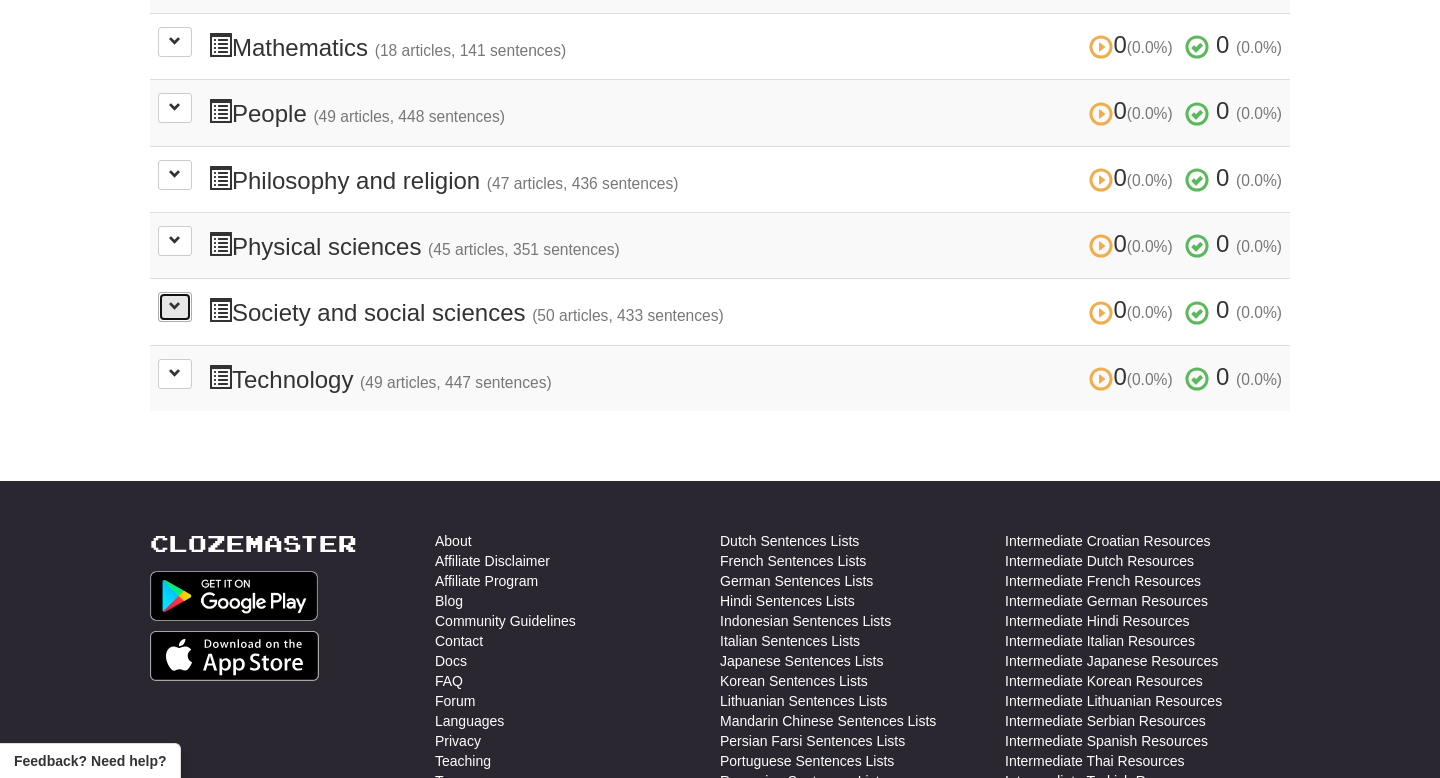 click at bounding box center [175, 306] 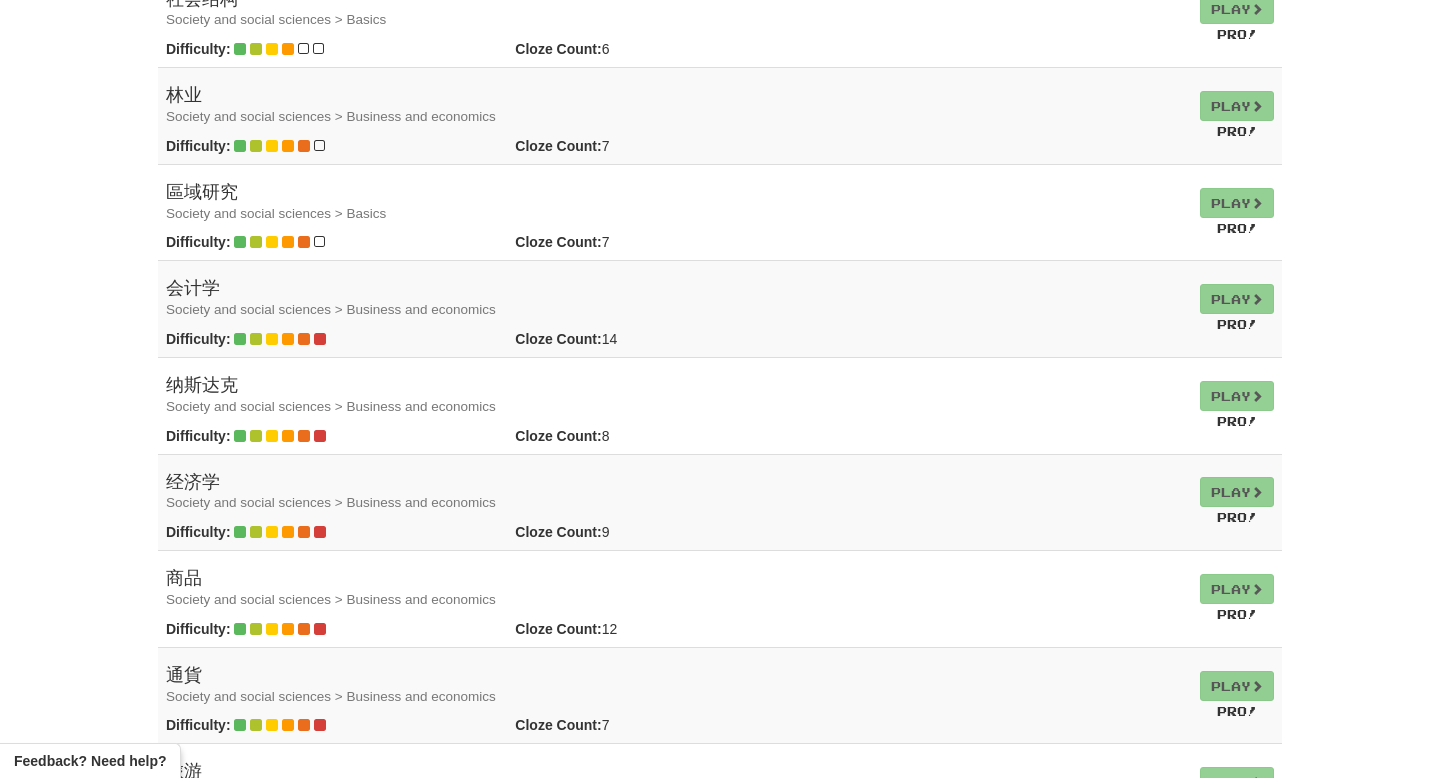 scroll, scrollTop: 1787, scrollLeft: 0, axis: vertical 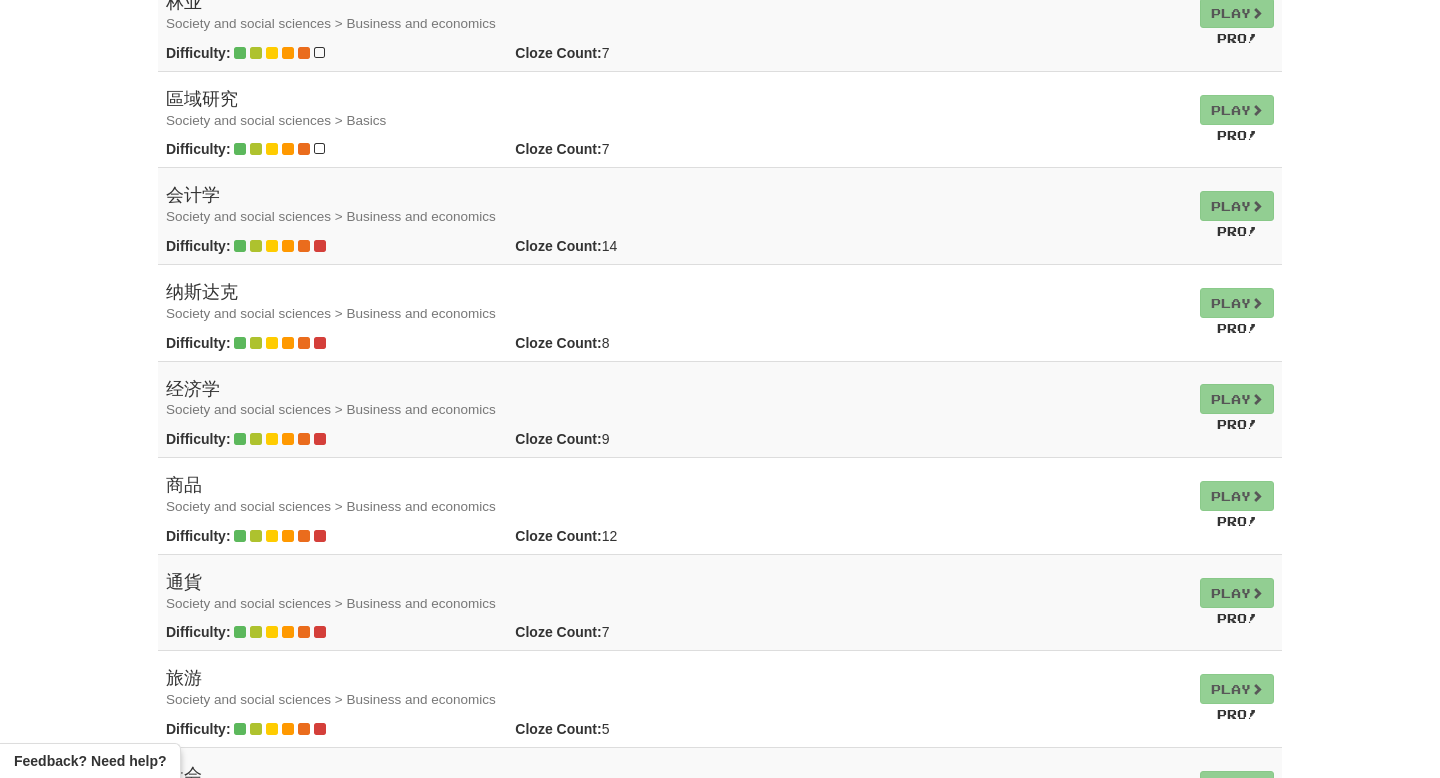 click on "Pro!" at bounding box center (1237, 424) 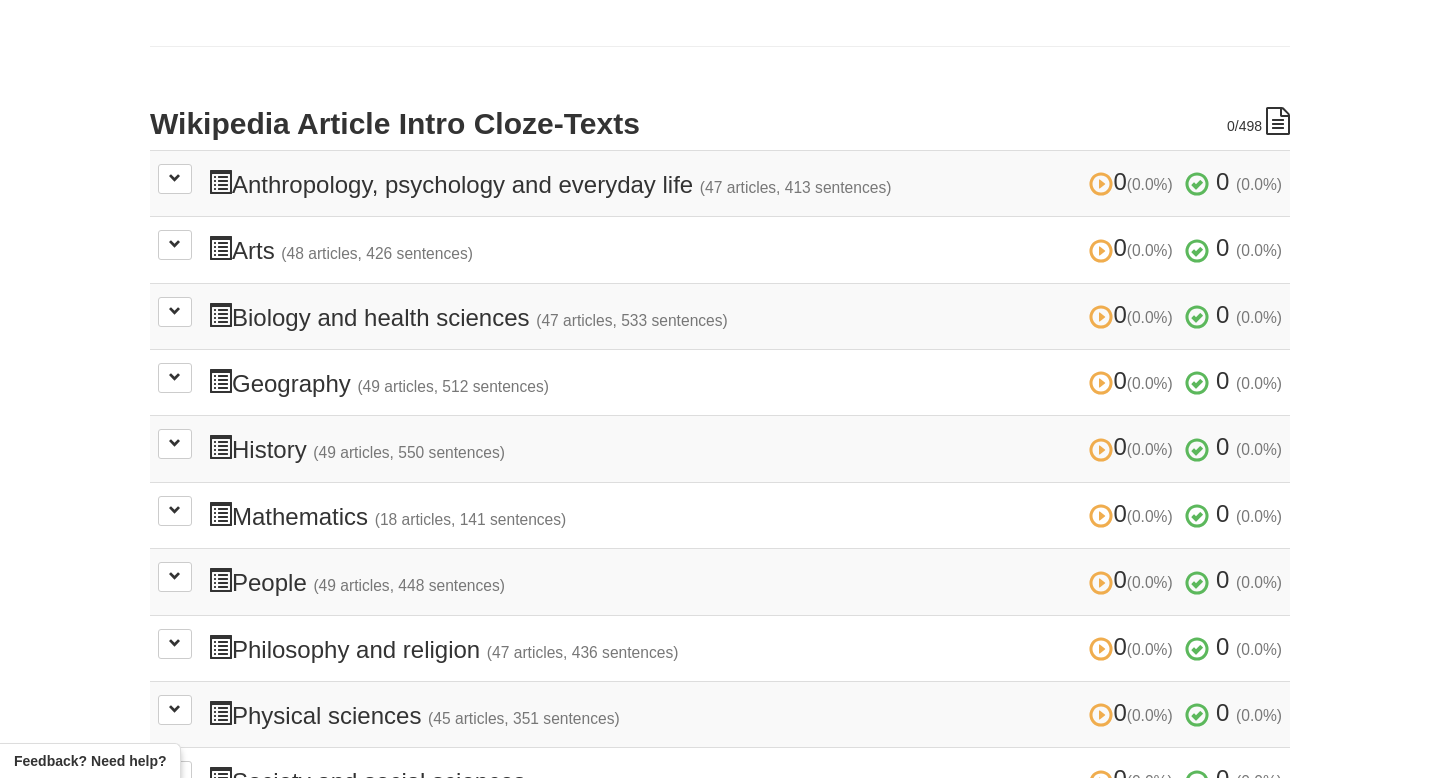 scroll, scrollTop: 0, scrollLeft: 0, axis: both 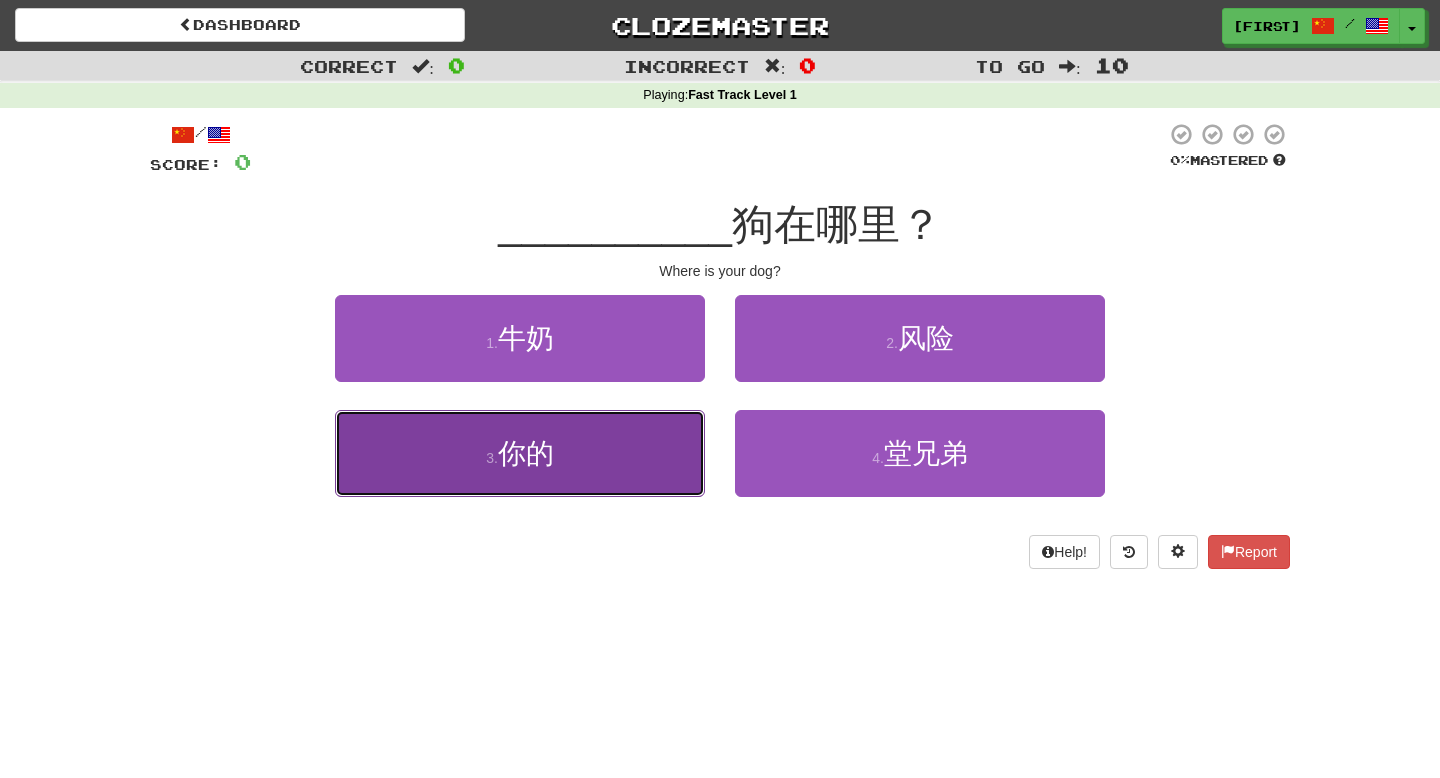click on "3 .  你的" at bounding box center (520, 453) 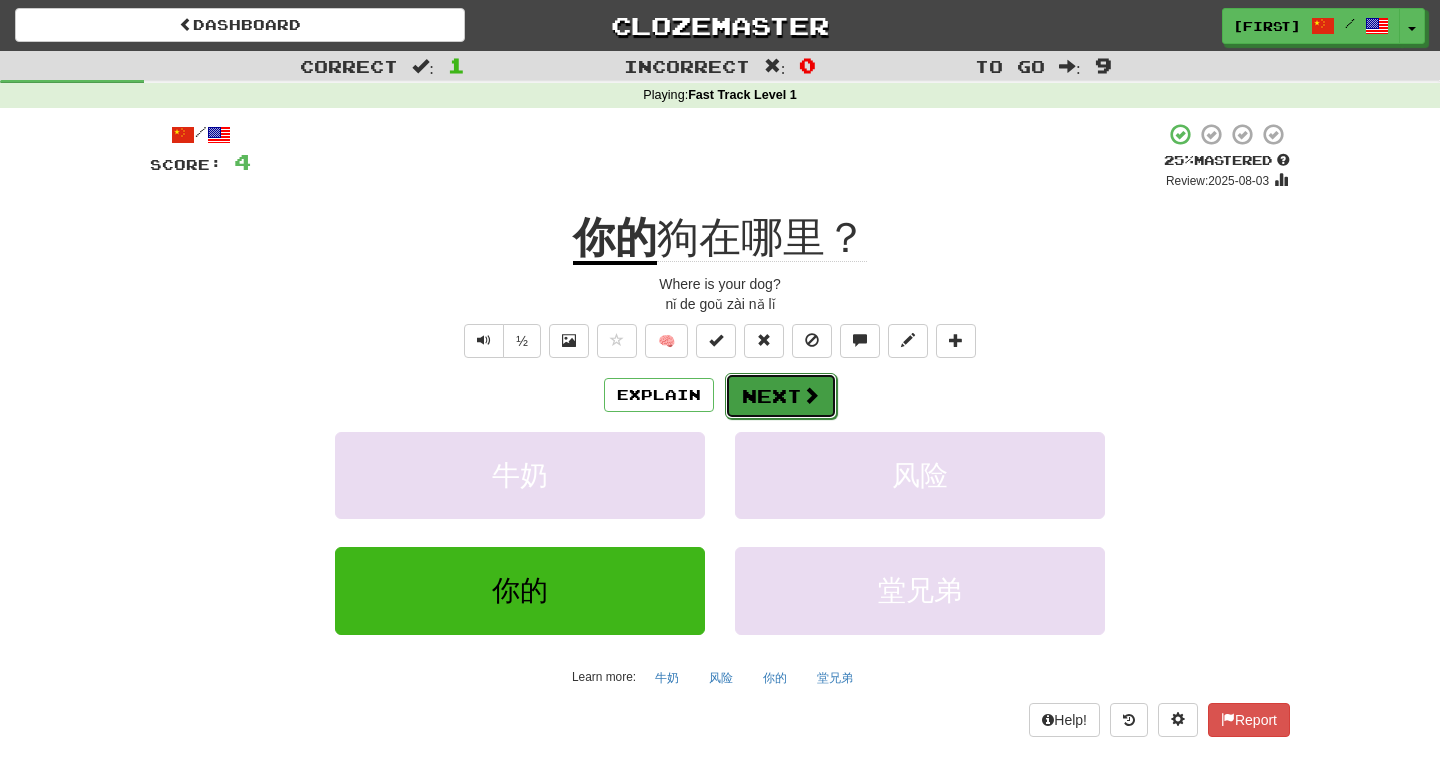 click on "Next" at bounding box center (781, 396) 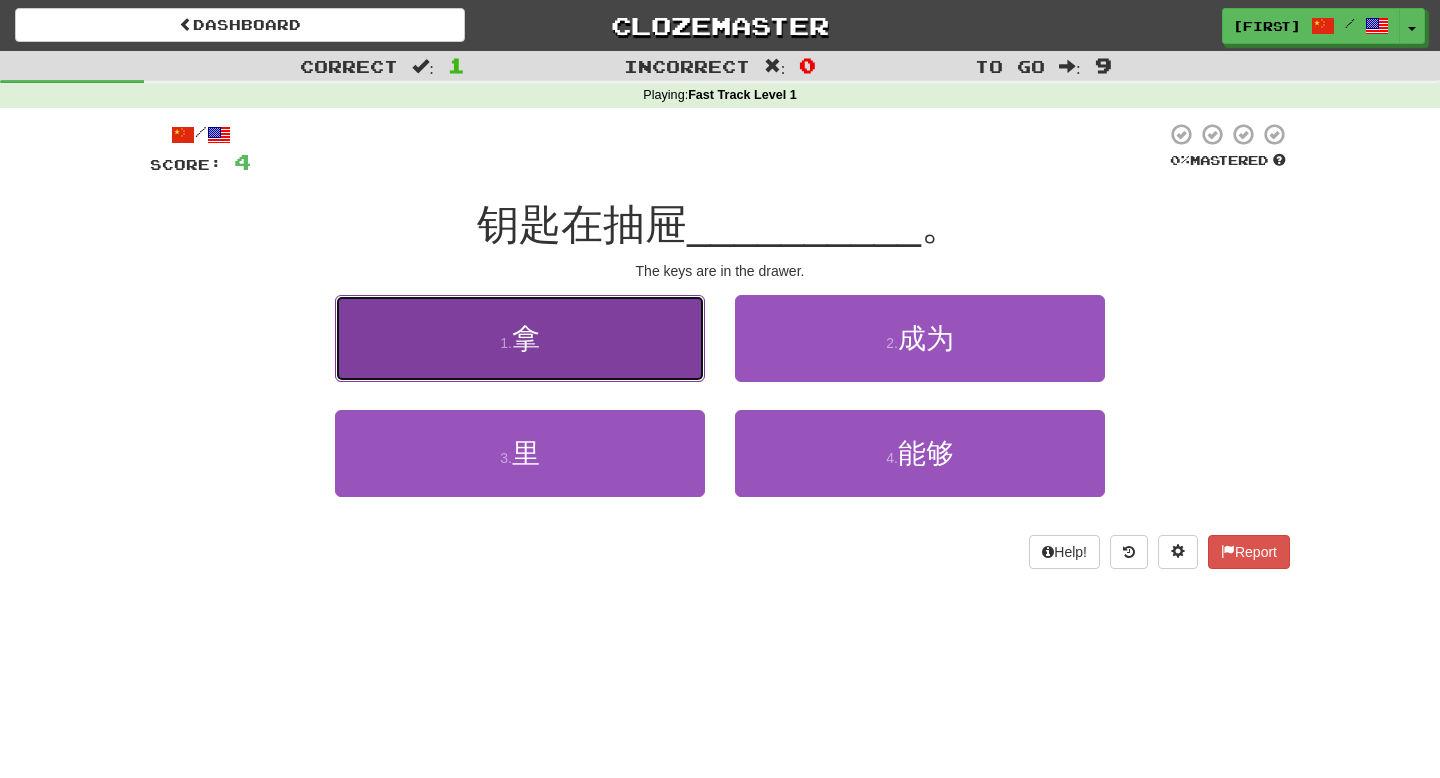 click on "1 .  拿" at bounding box center (520, 338) 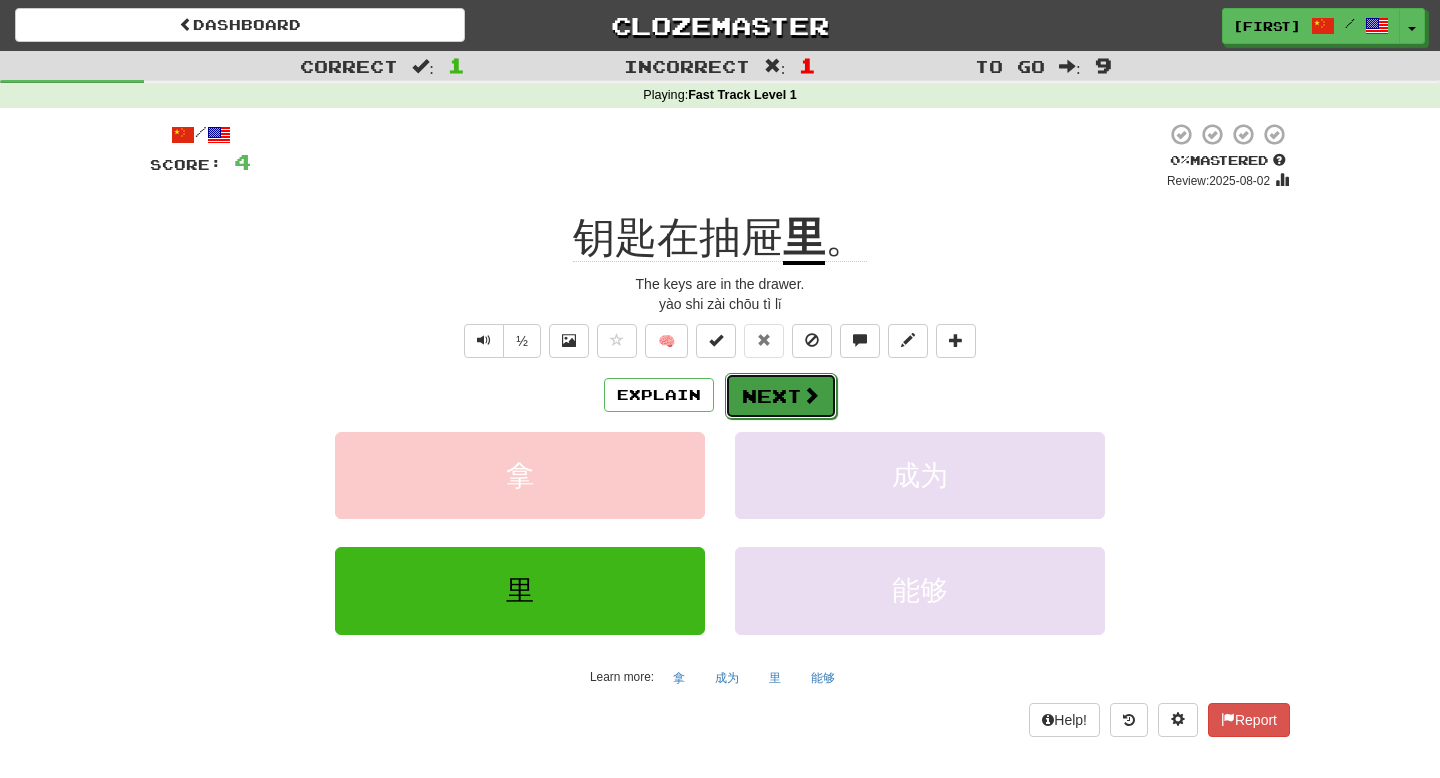 click on "Next" at bounding box center (781, 396) 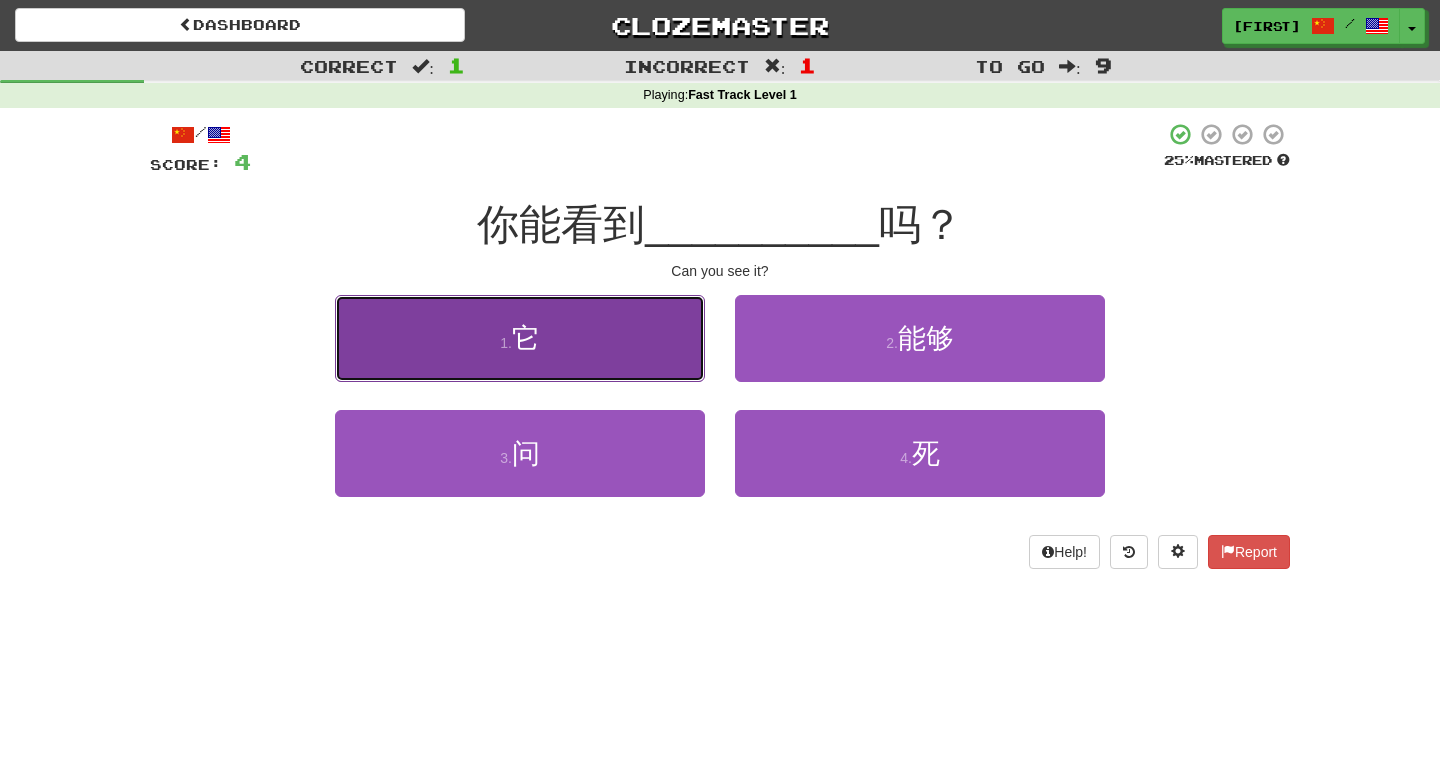click on "1 .  它" at bounding box center [520, 338] 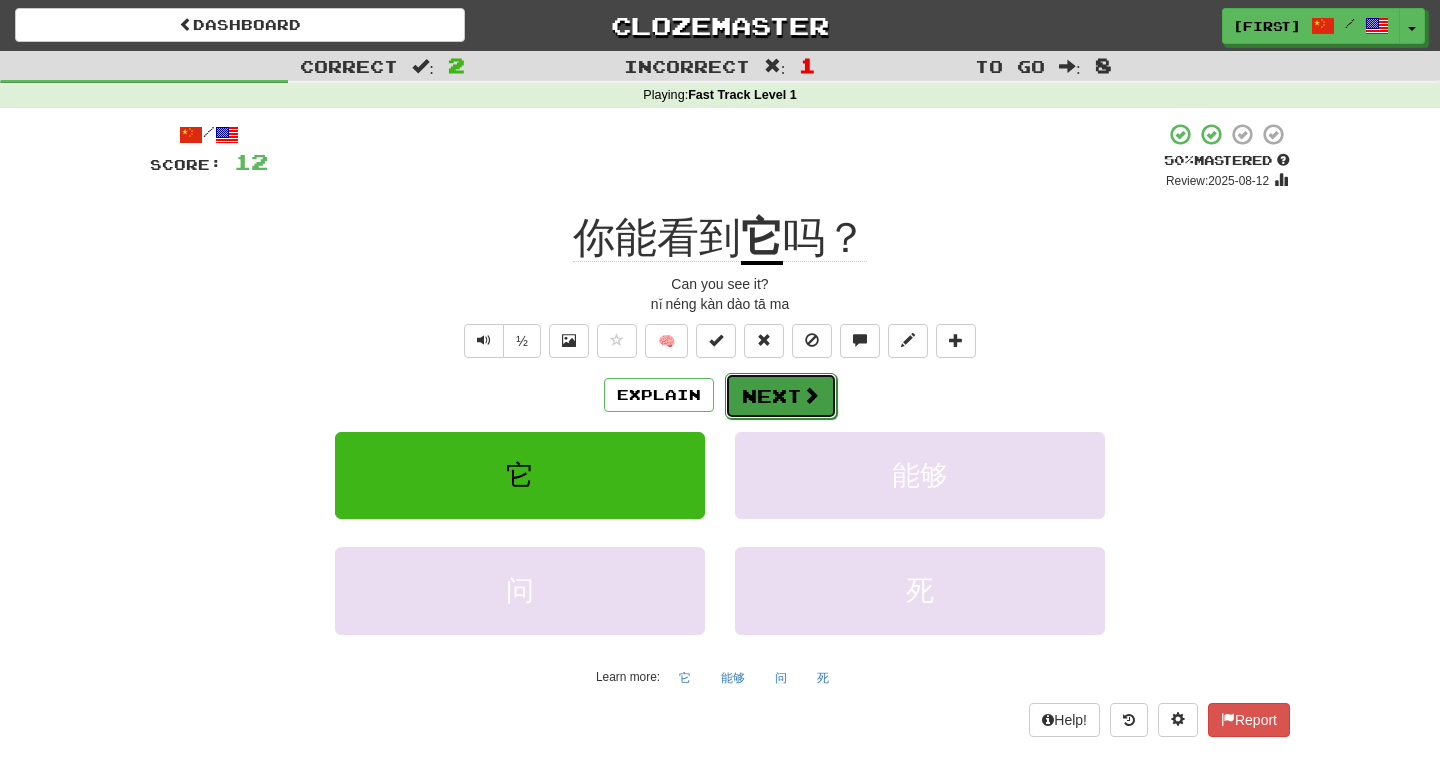 click on "Next" at bounding box center [781, 396] 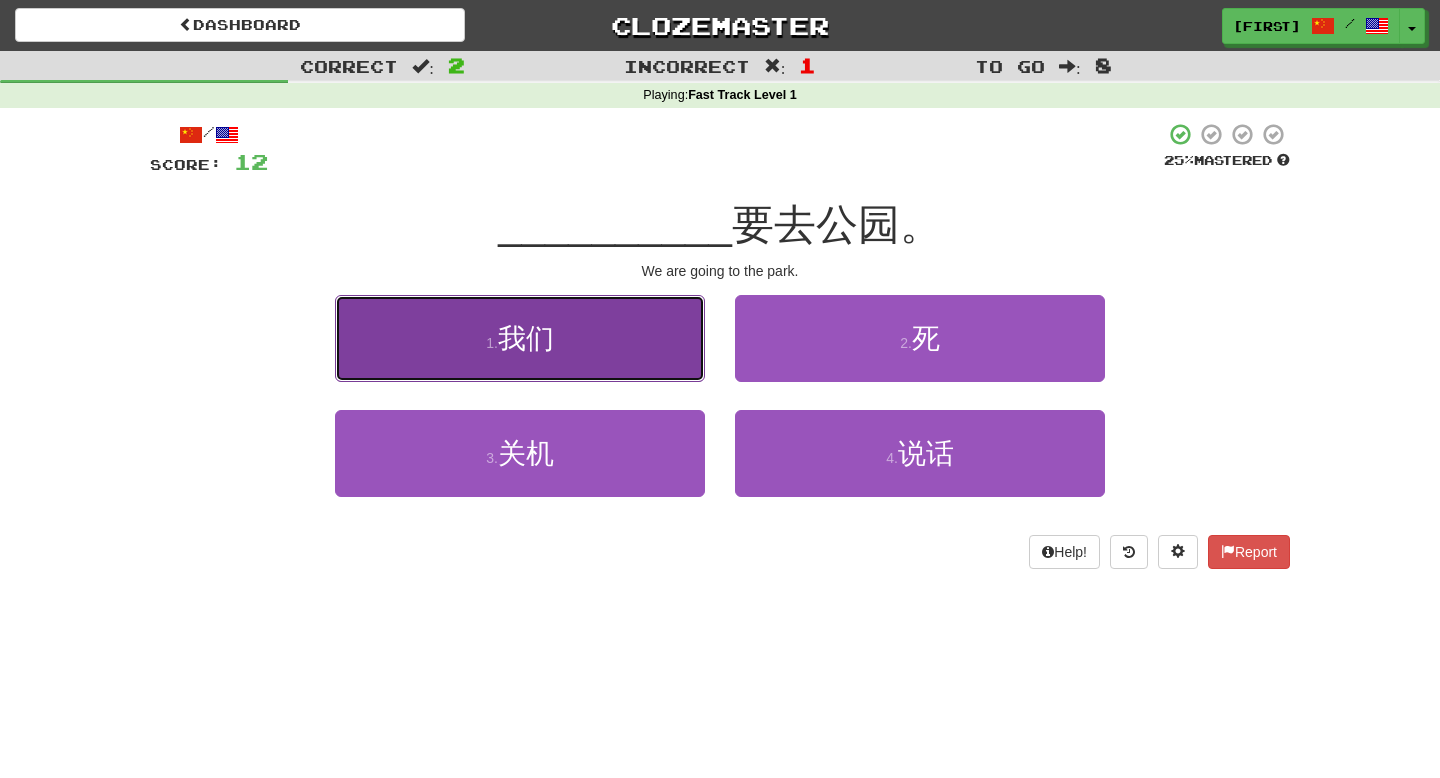 click on "1 .  我们" at bounding box center (520, 338) 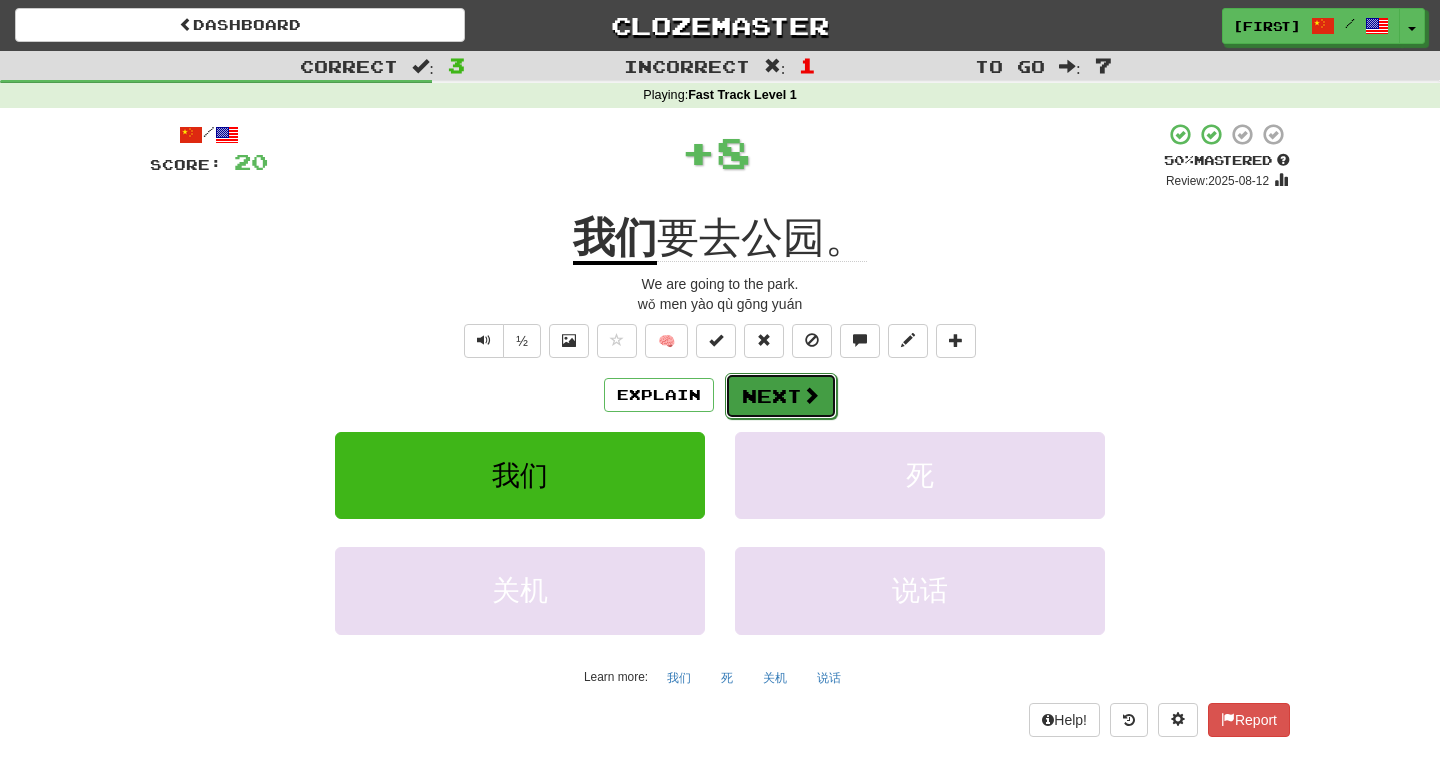 click on "Next" at bounding box center [781, 396] 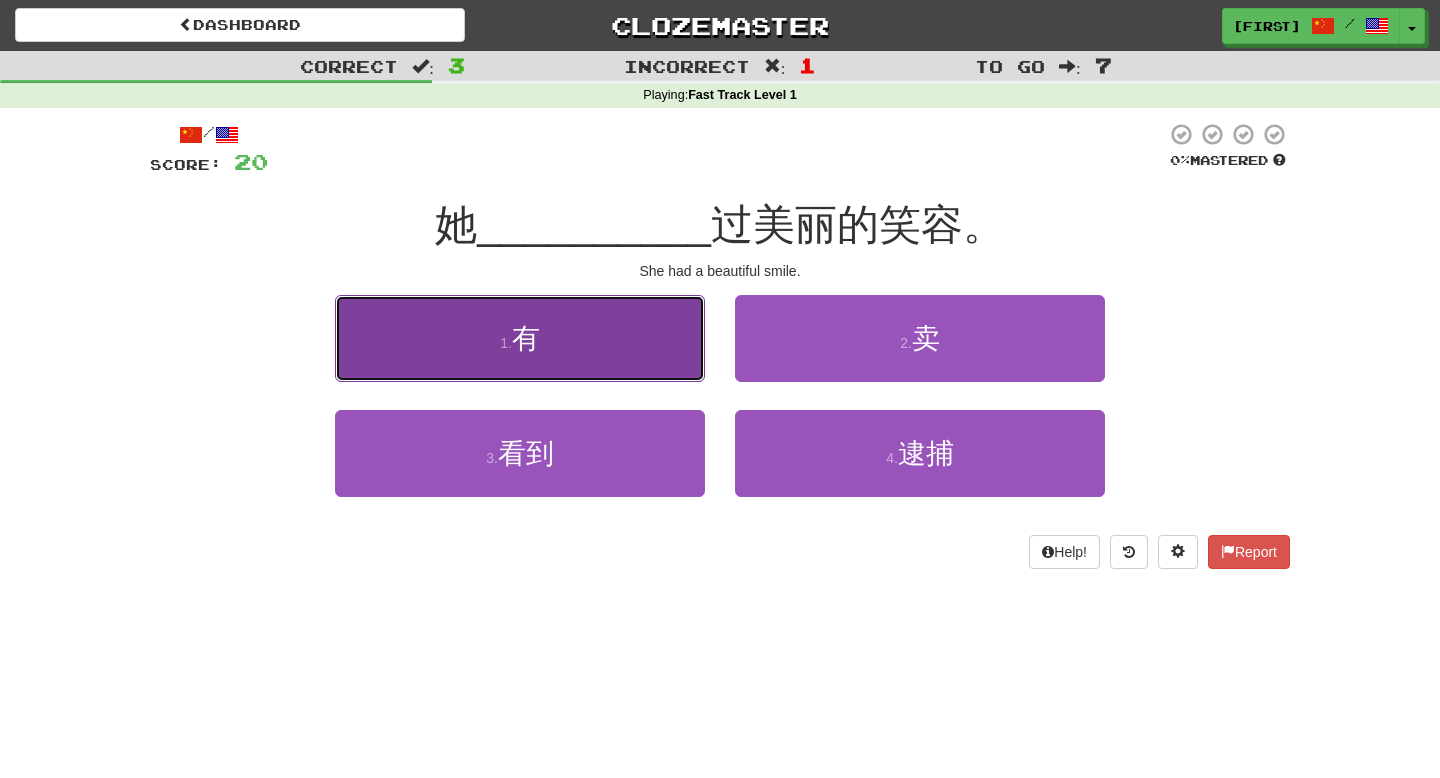click on "1 .  有" at bounding box center [520, 338] 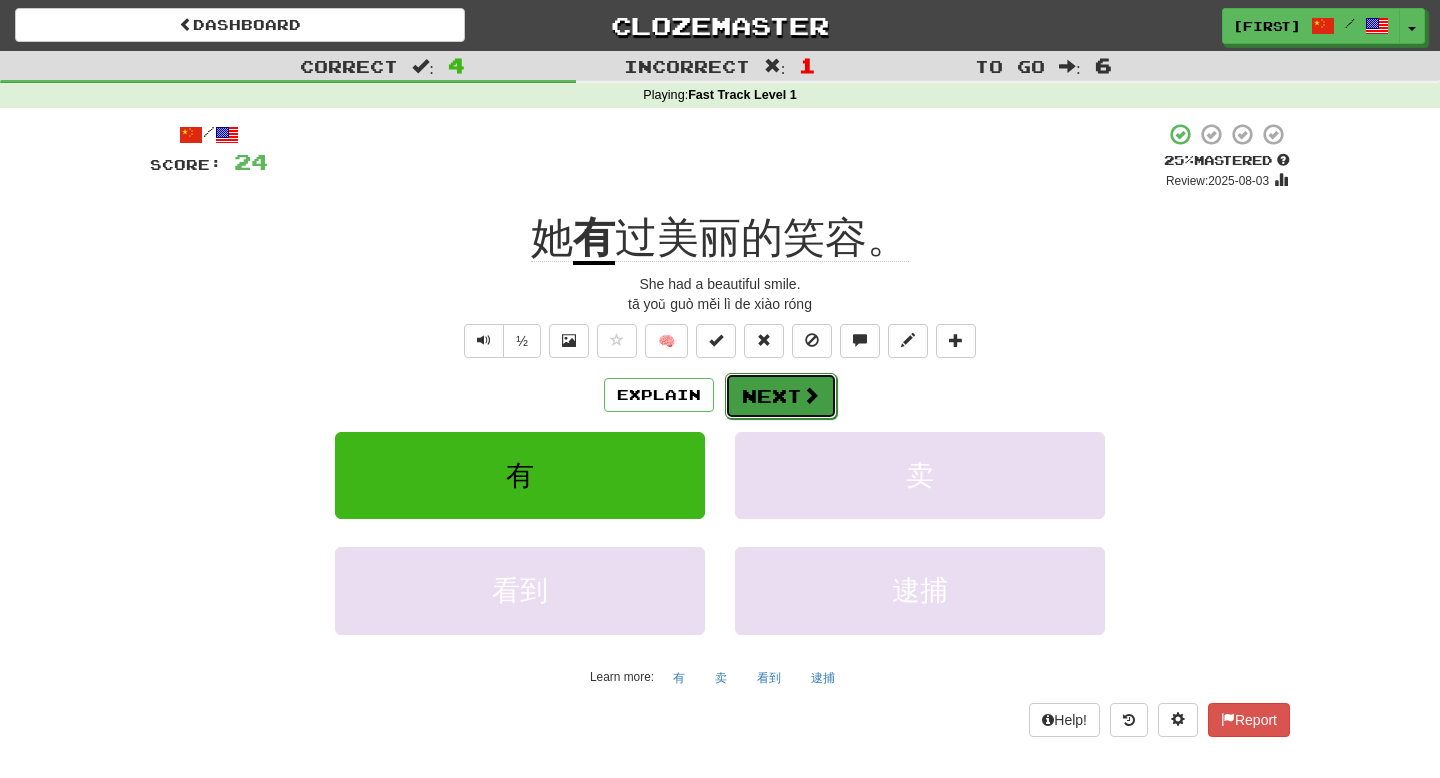 click at bounding box center (811, 395) 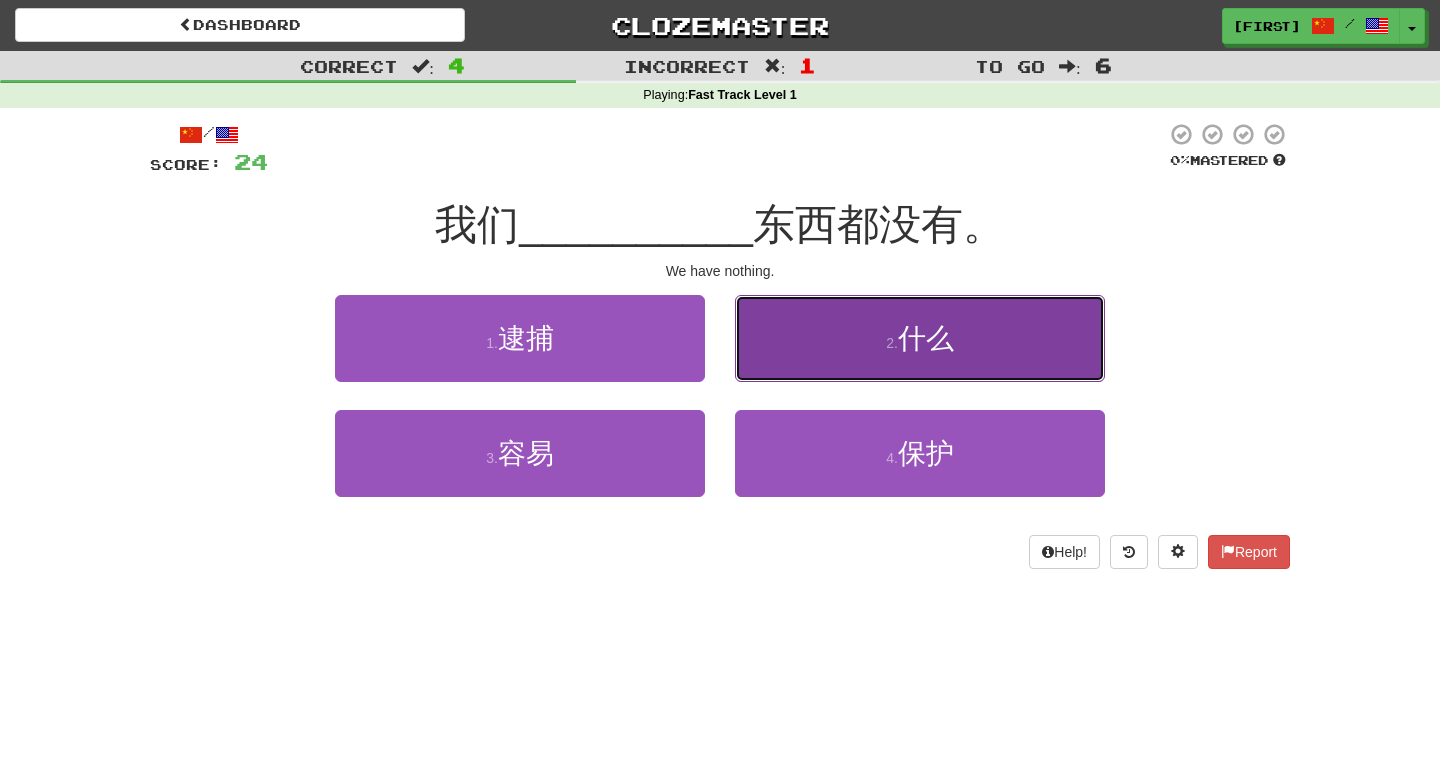 click on "2 .  什么" at bounding box center [920, 338] 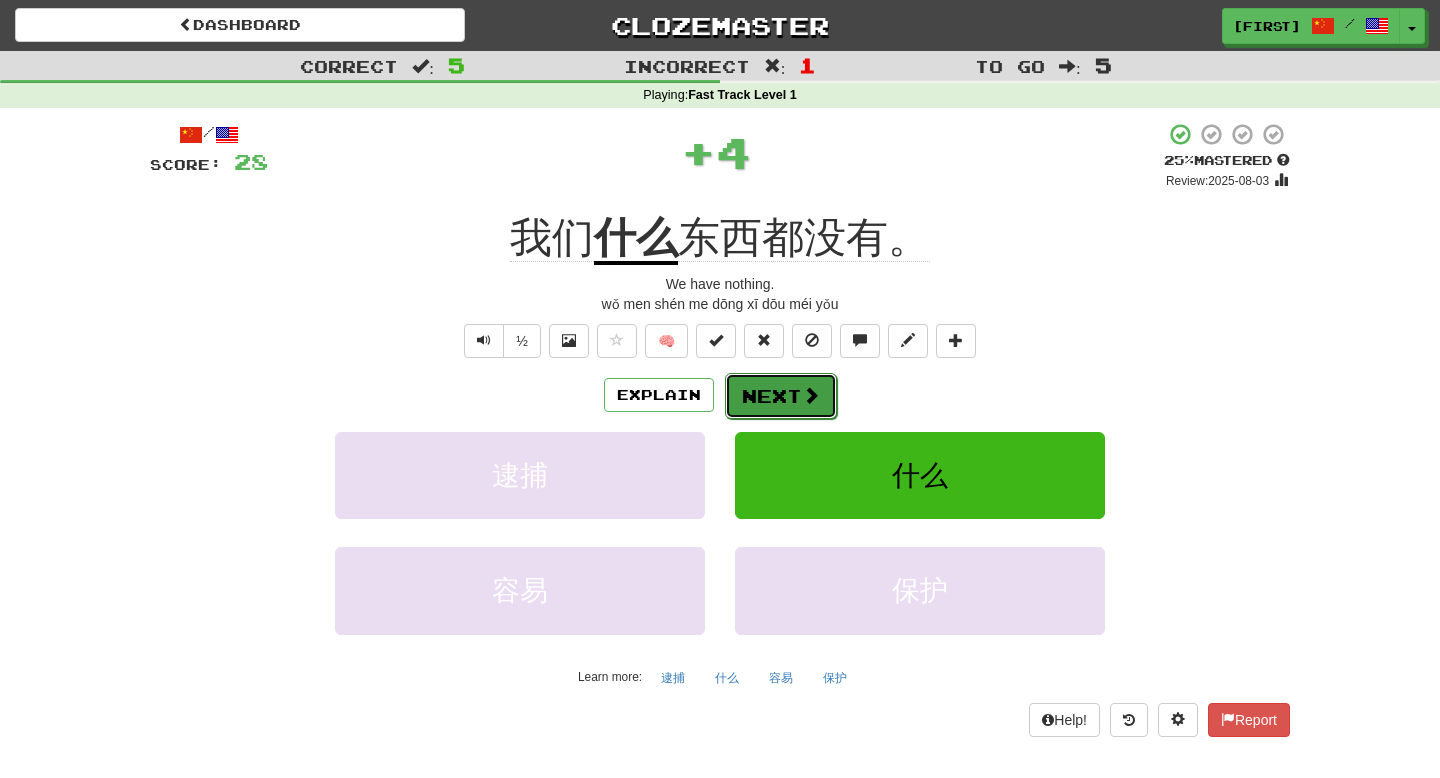 click on "Next" at bounding box center [781, 396] 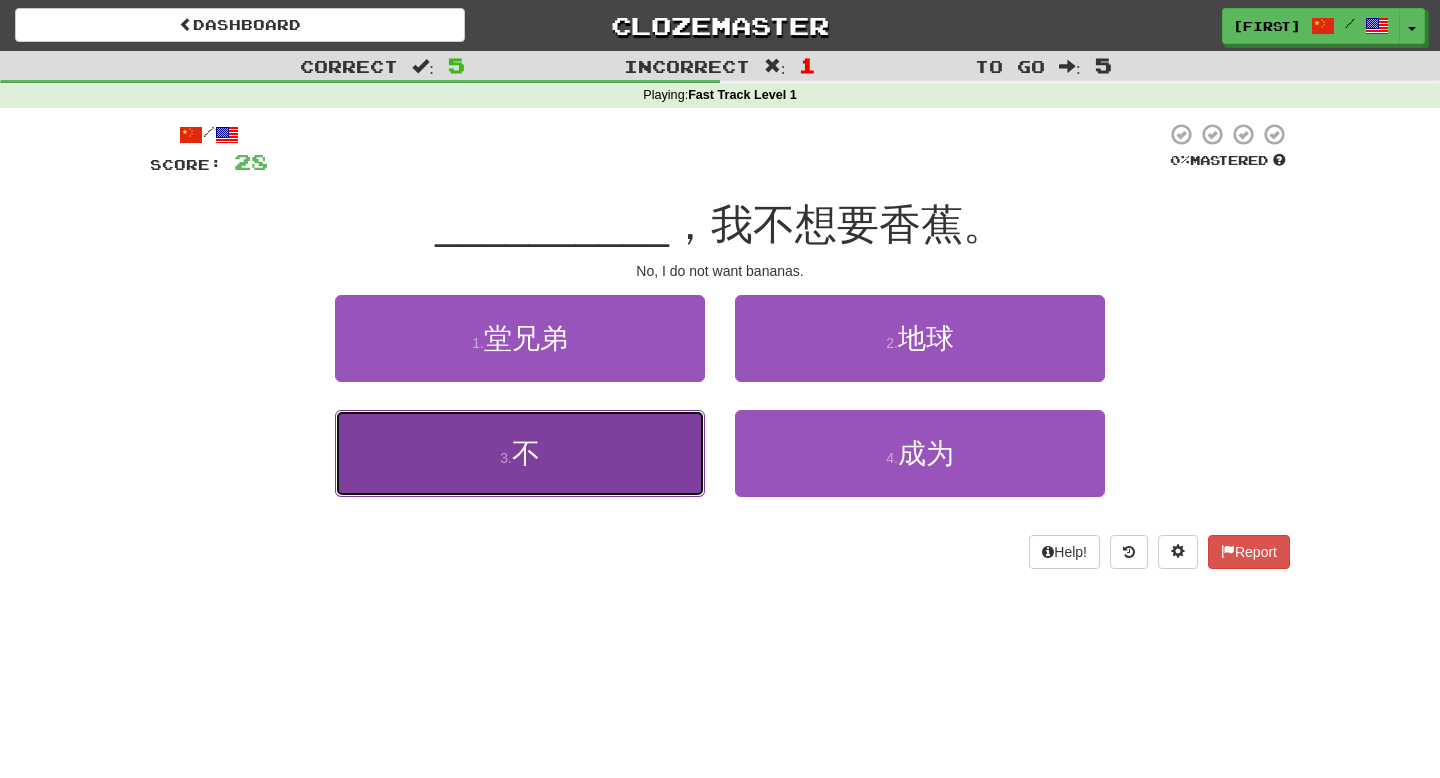 click on "3 .  不" at bounding box center [520, 453] 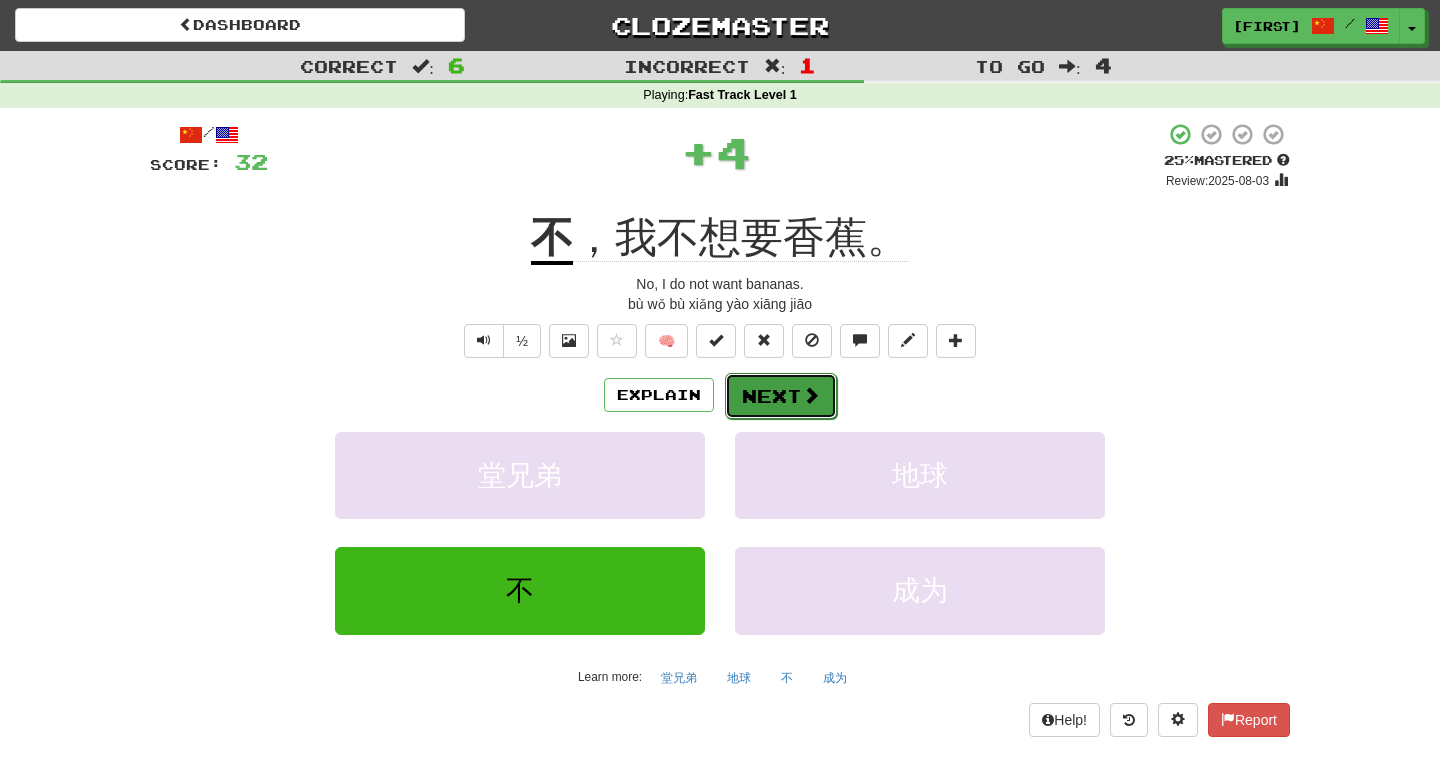 click at bounding box center (811, 395) 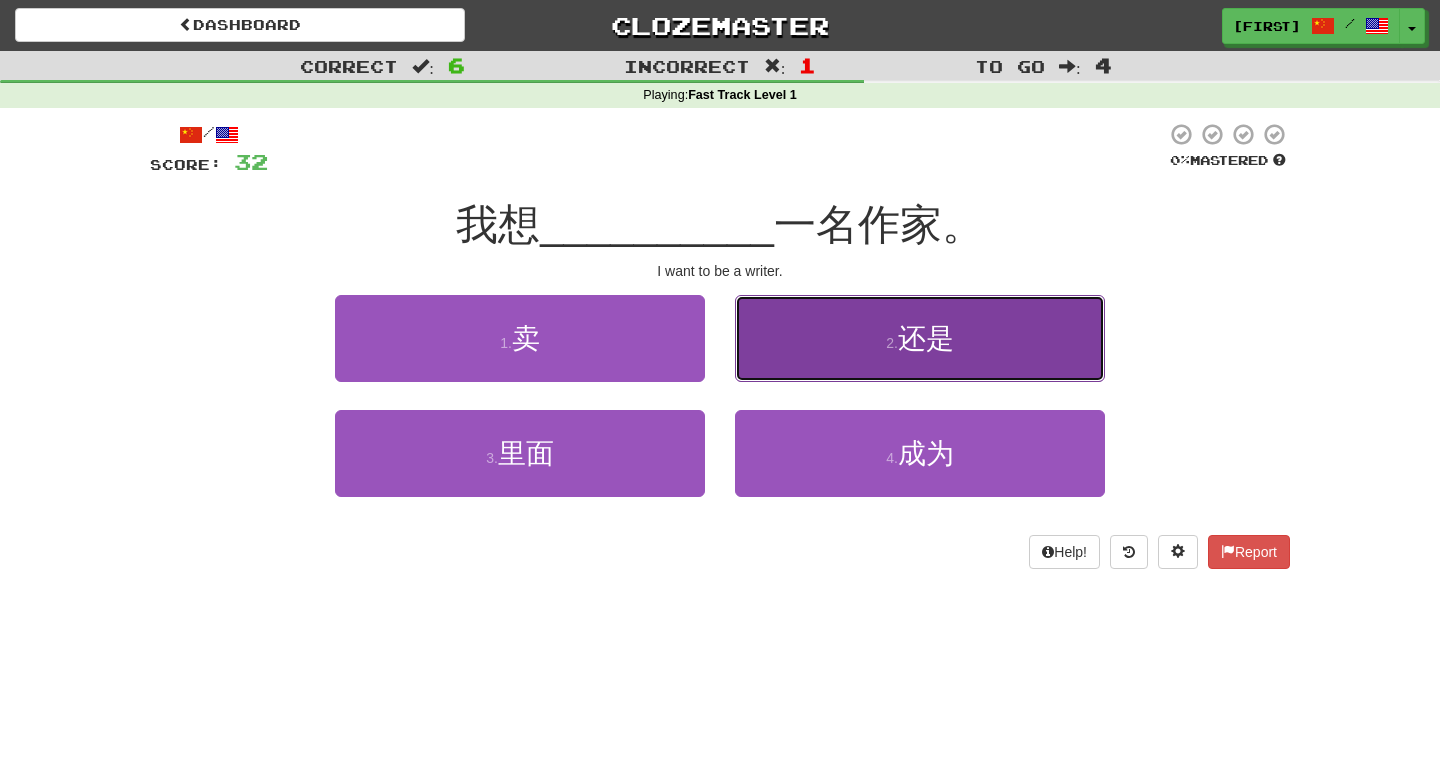 click on "2 .  还是" at bounding box center (920, 338) 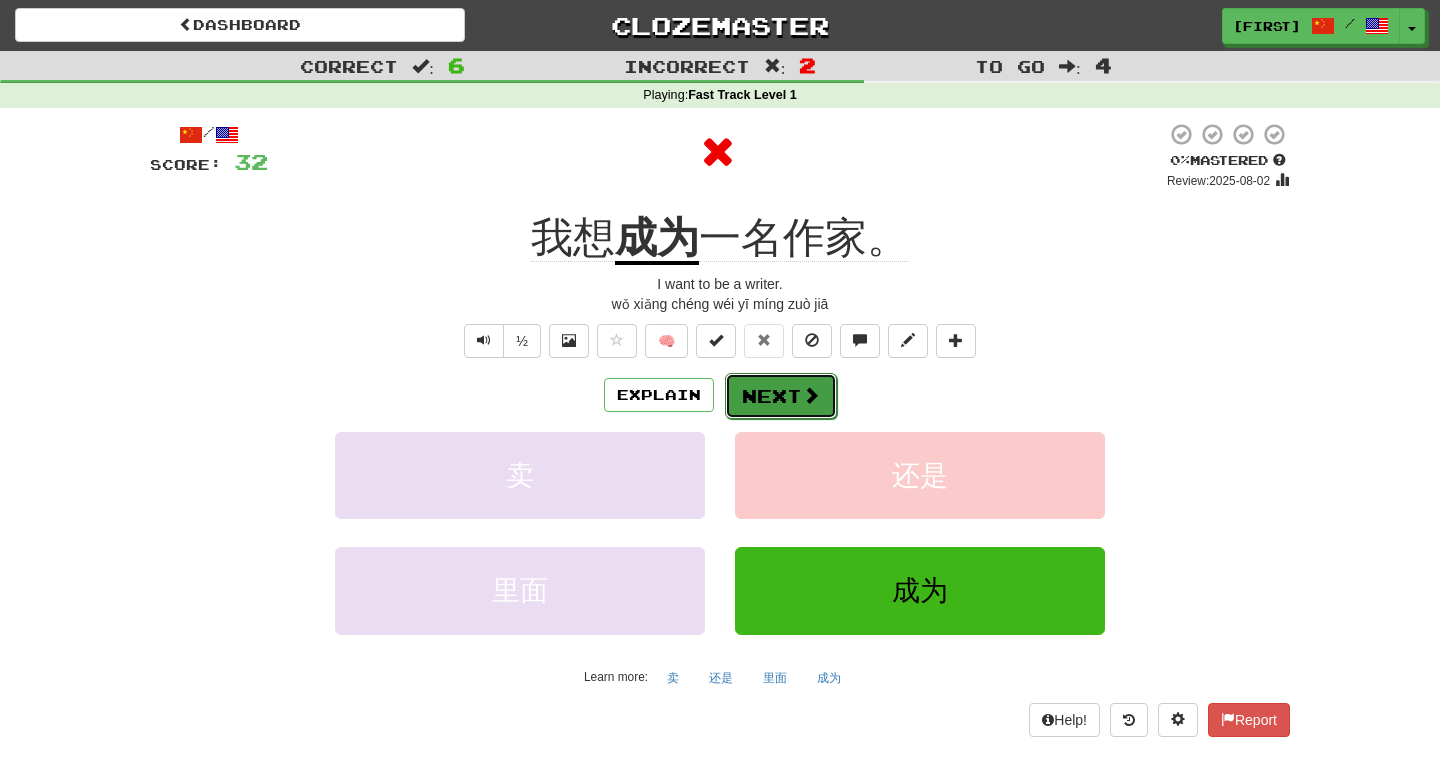 click on "Next" at bounding box center [781, 396] 